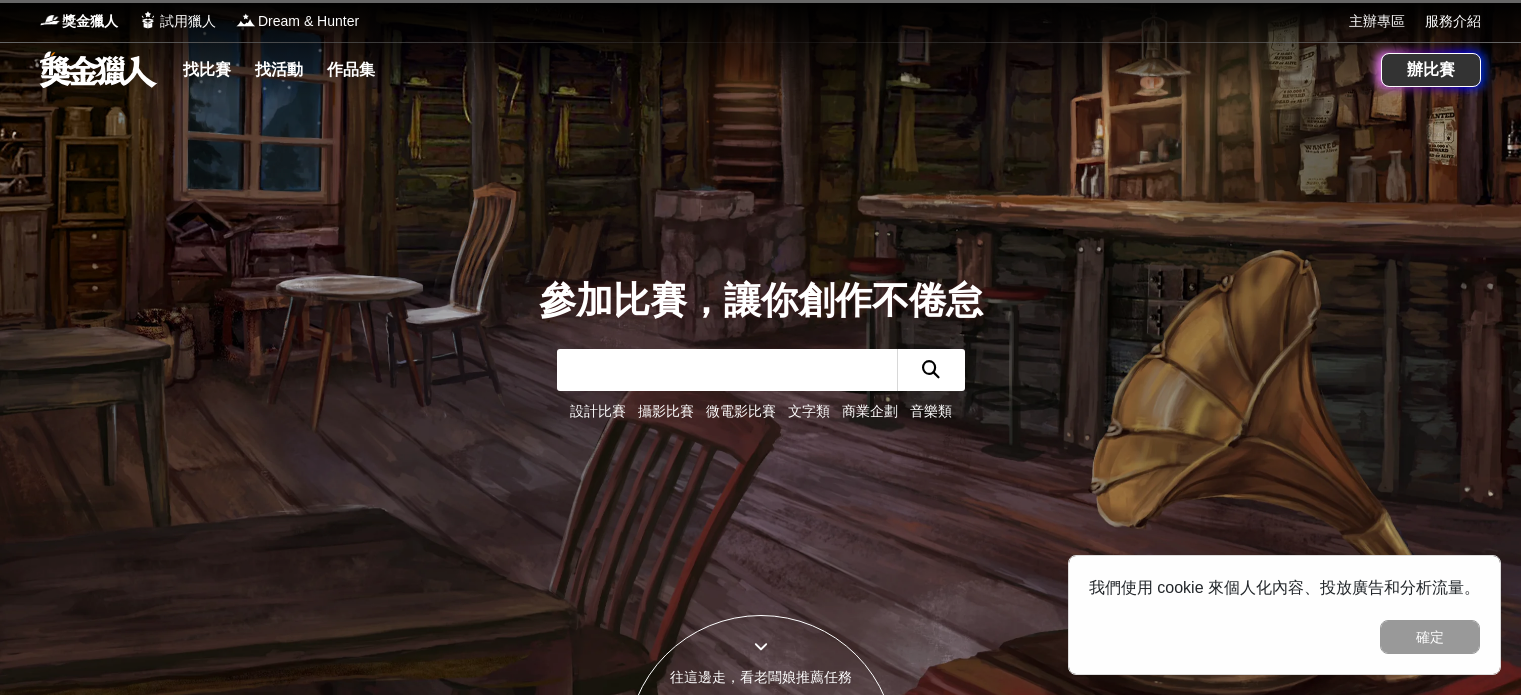 scroll, scrollTop: 0, scrollLeft: 0, axis: both 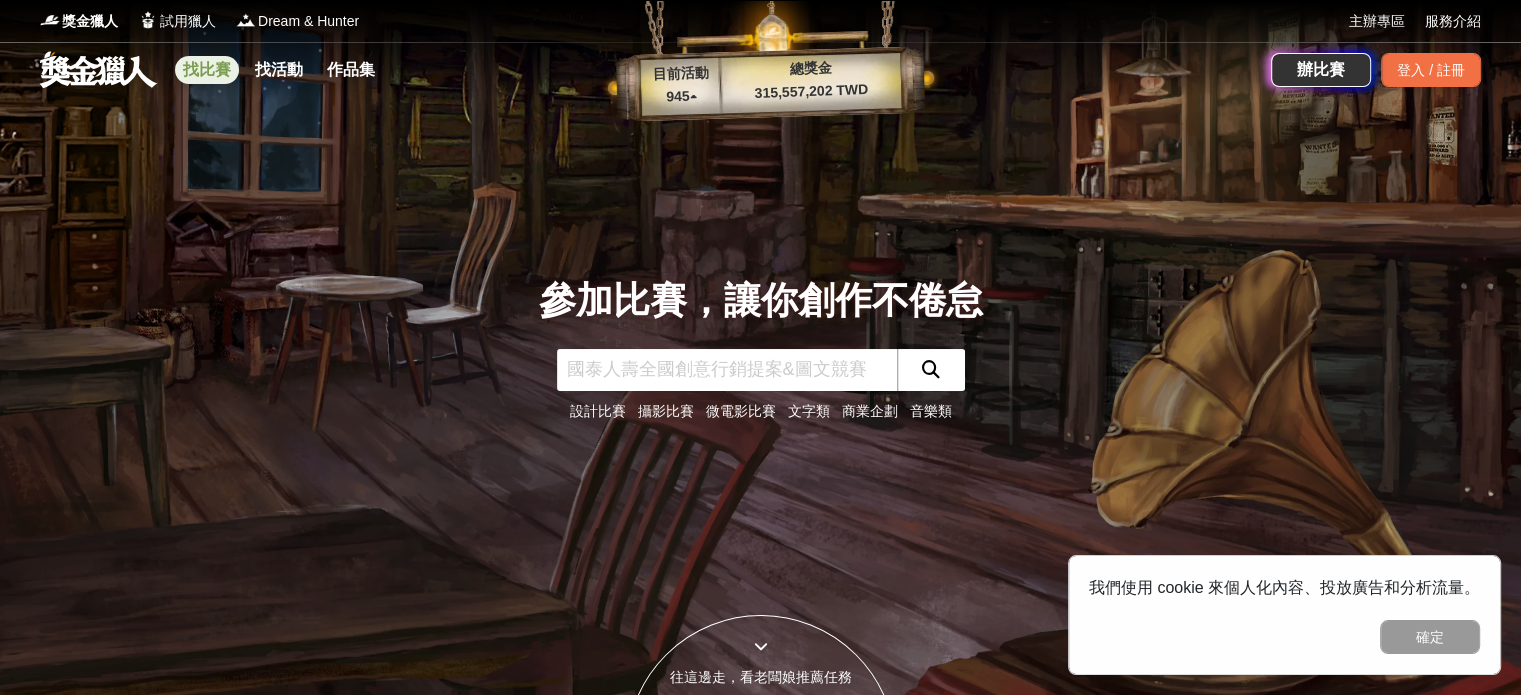 click on "找比賽" at bounding box center [207, 70] 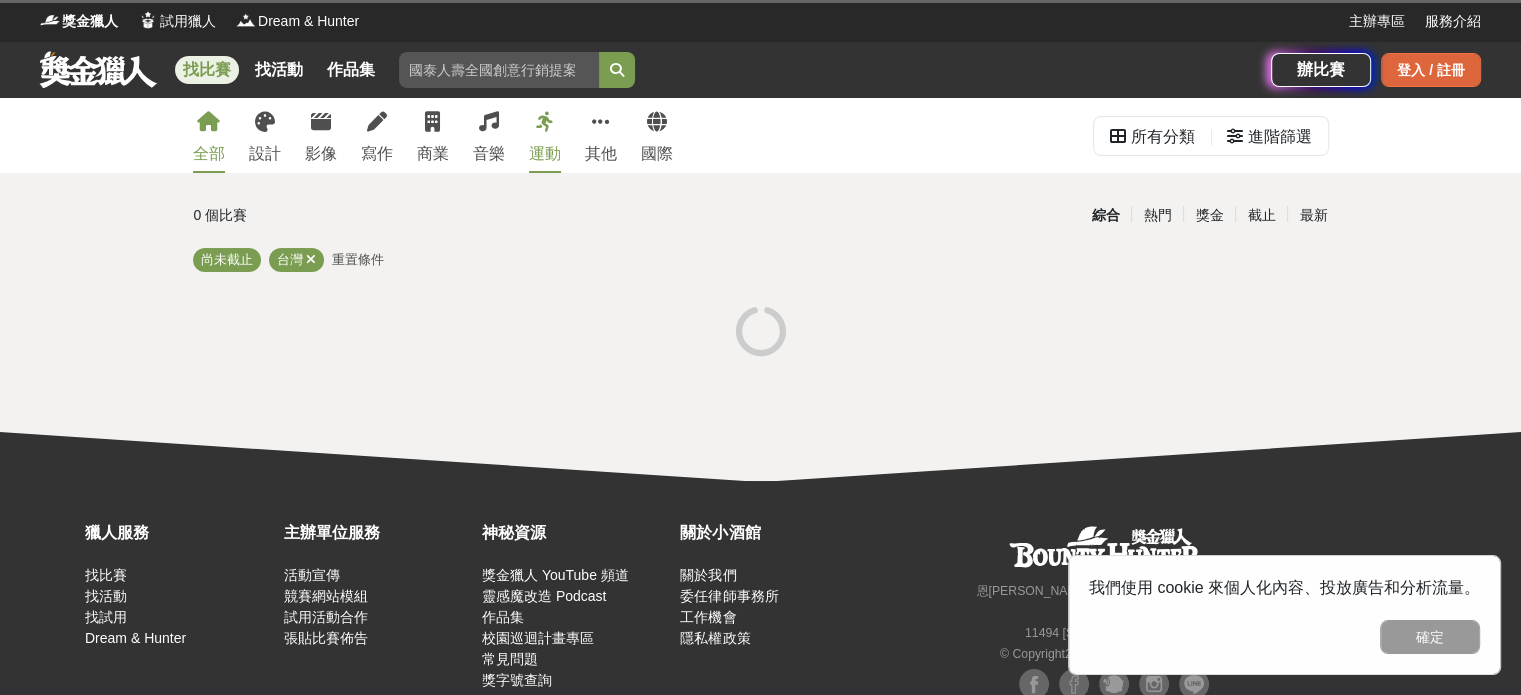 click on "登入 / 註冊" at bounding box center [1431, 70] 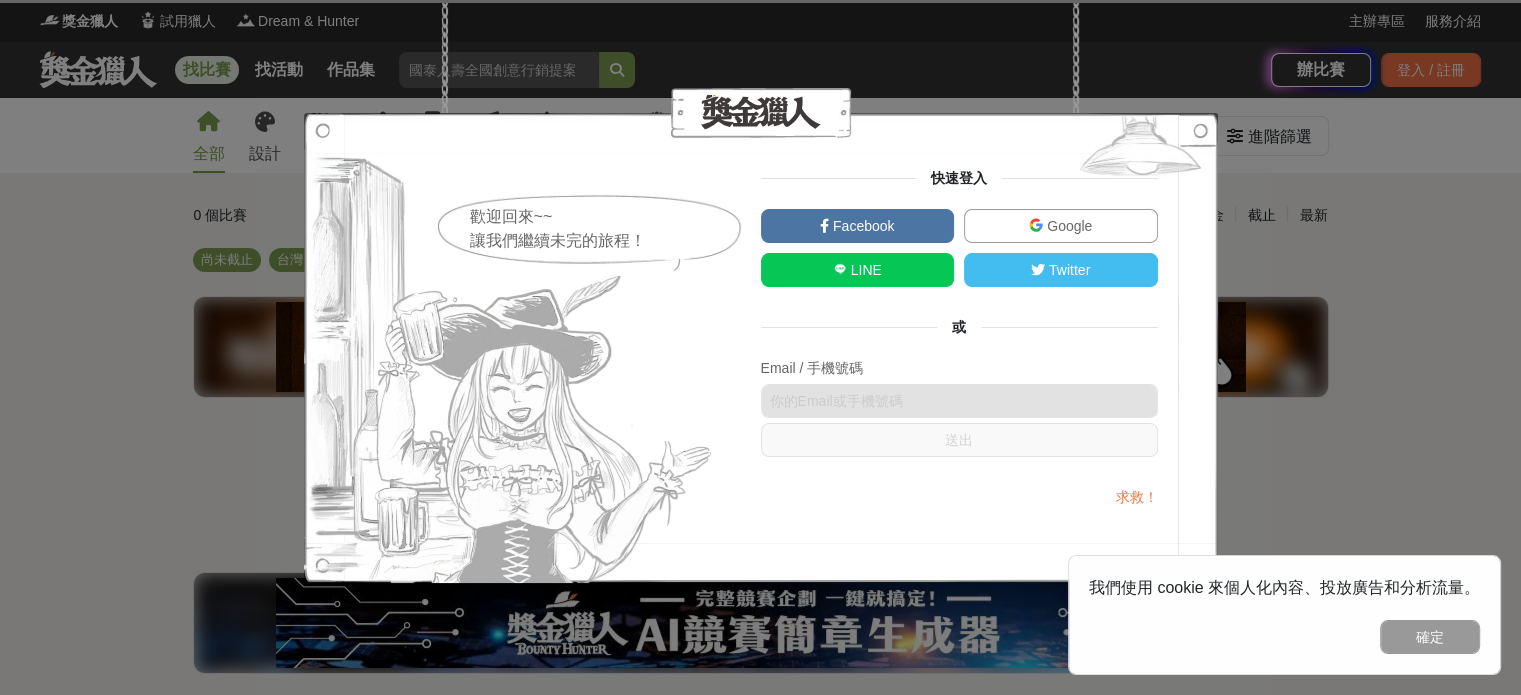 click on "Google" at bounding box center (1061, 226) 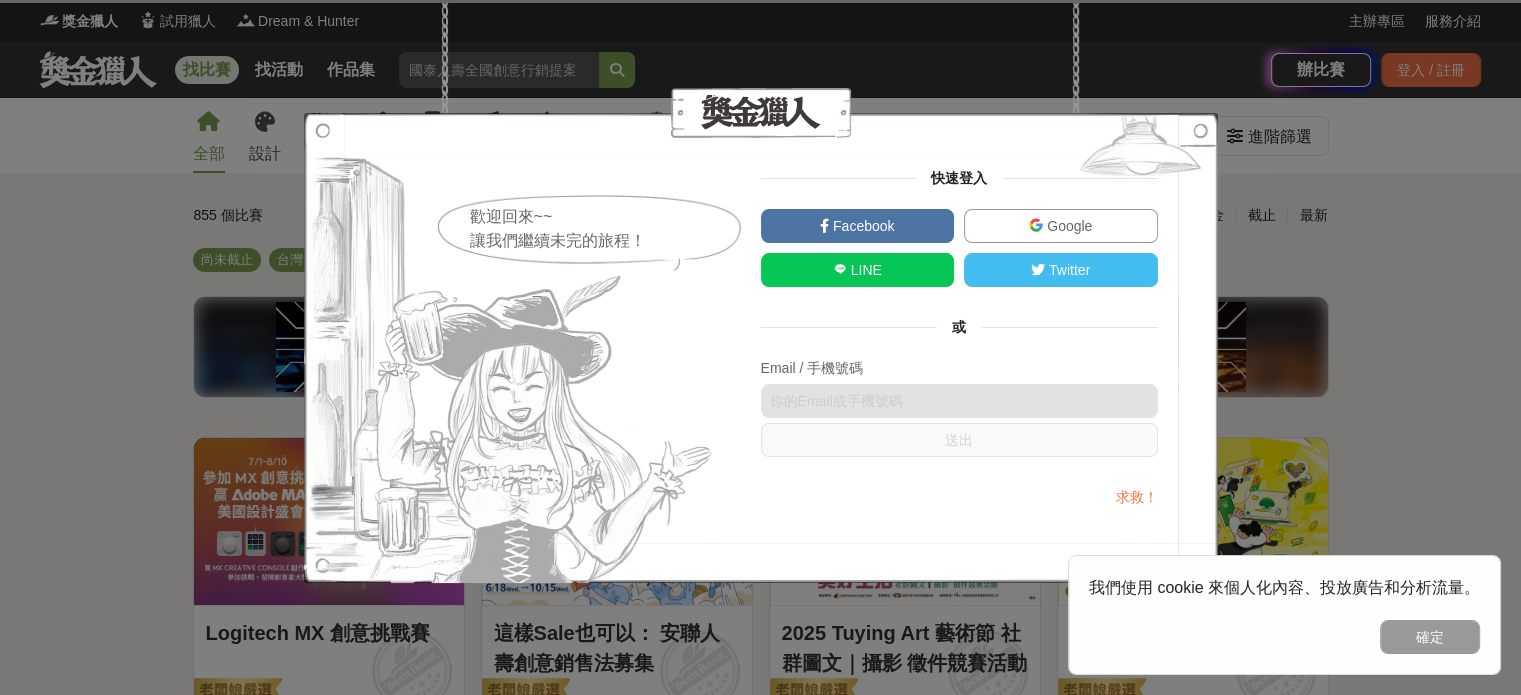 click on "Google" at bounding box center [1061, 226] 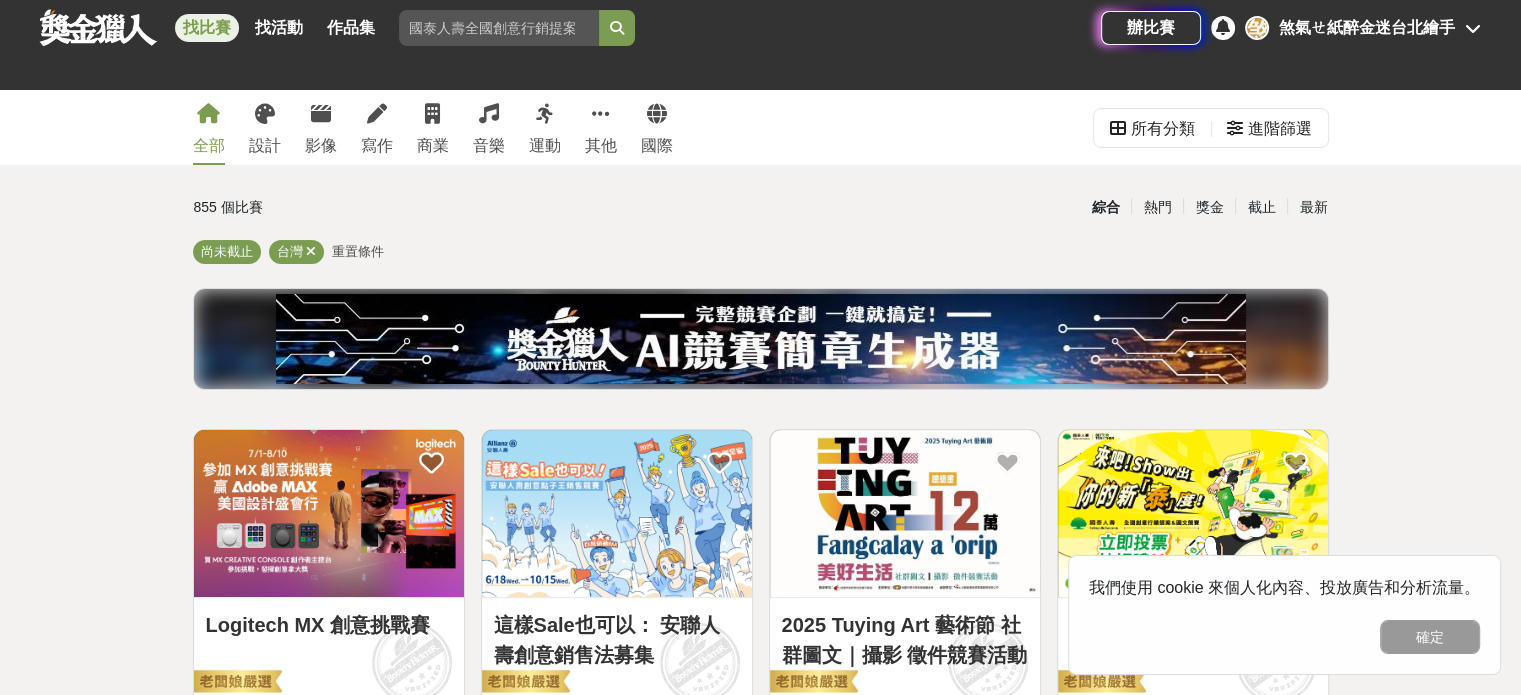 scroll, scrollTop: 0, scrollLeft: 0, axis: both 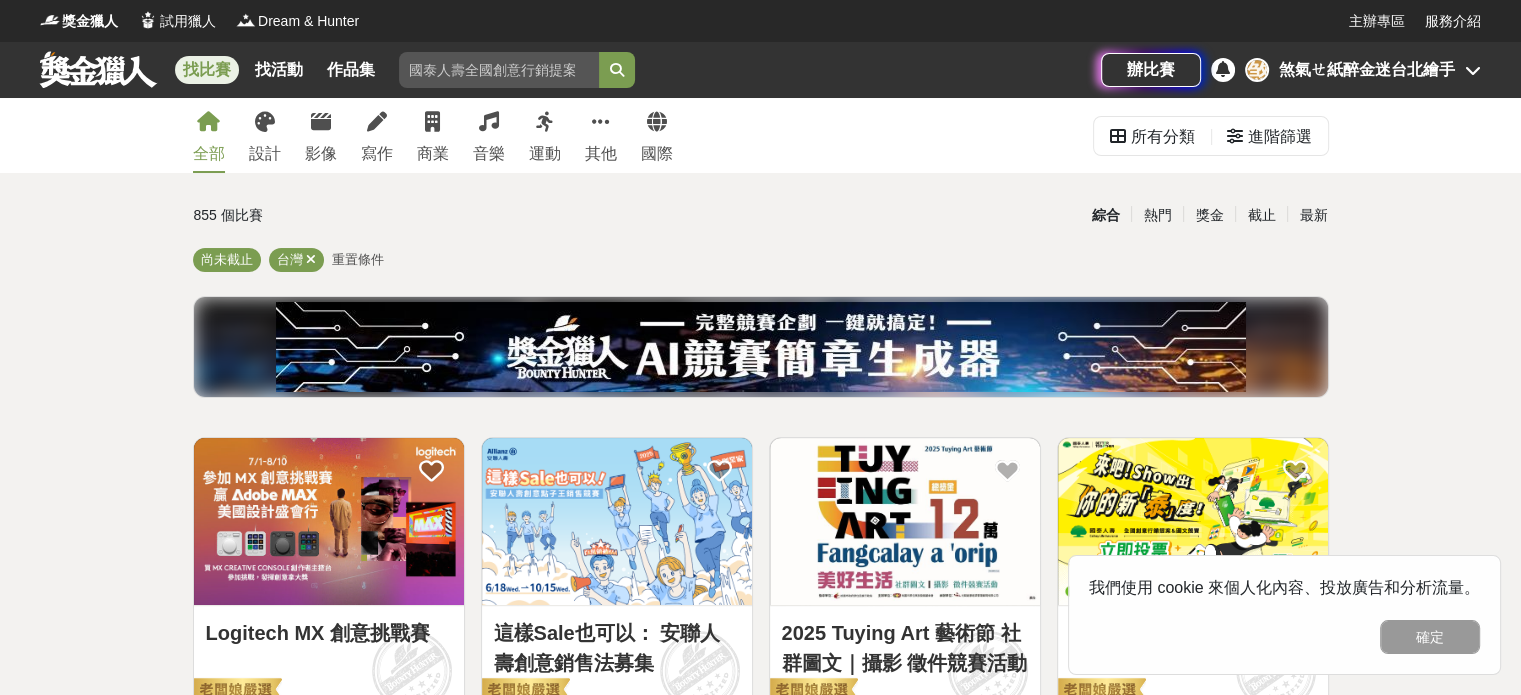 click on "煞氣ㄝ紙醉金迷台北繪手" at bounding box center (1367, 70) 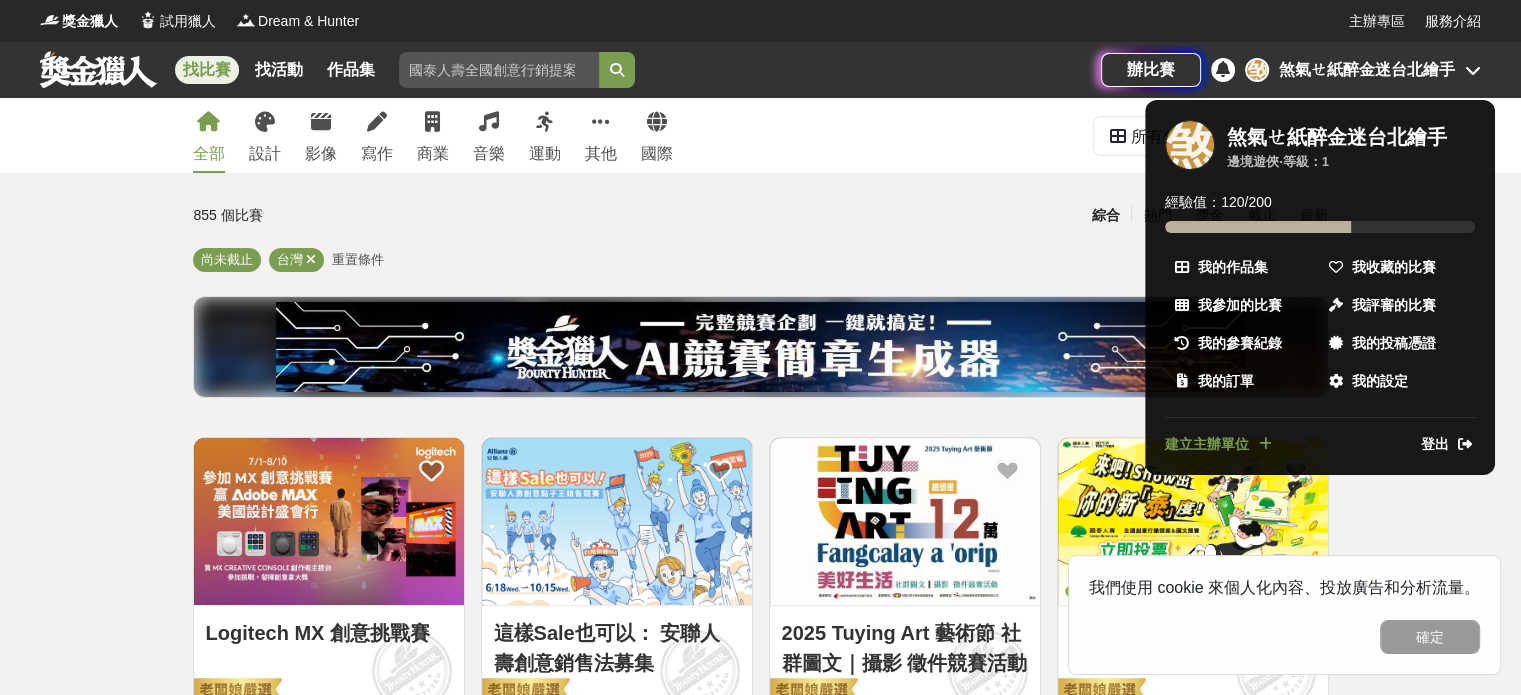 click on "煞" at bounding box center [1190, 145] 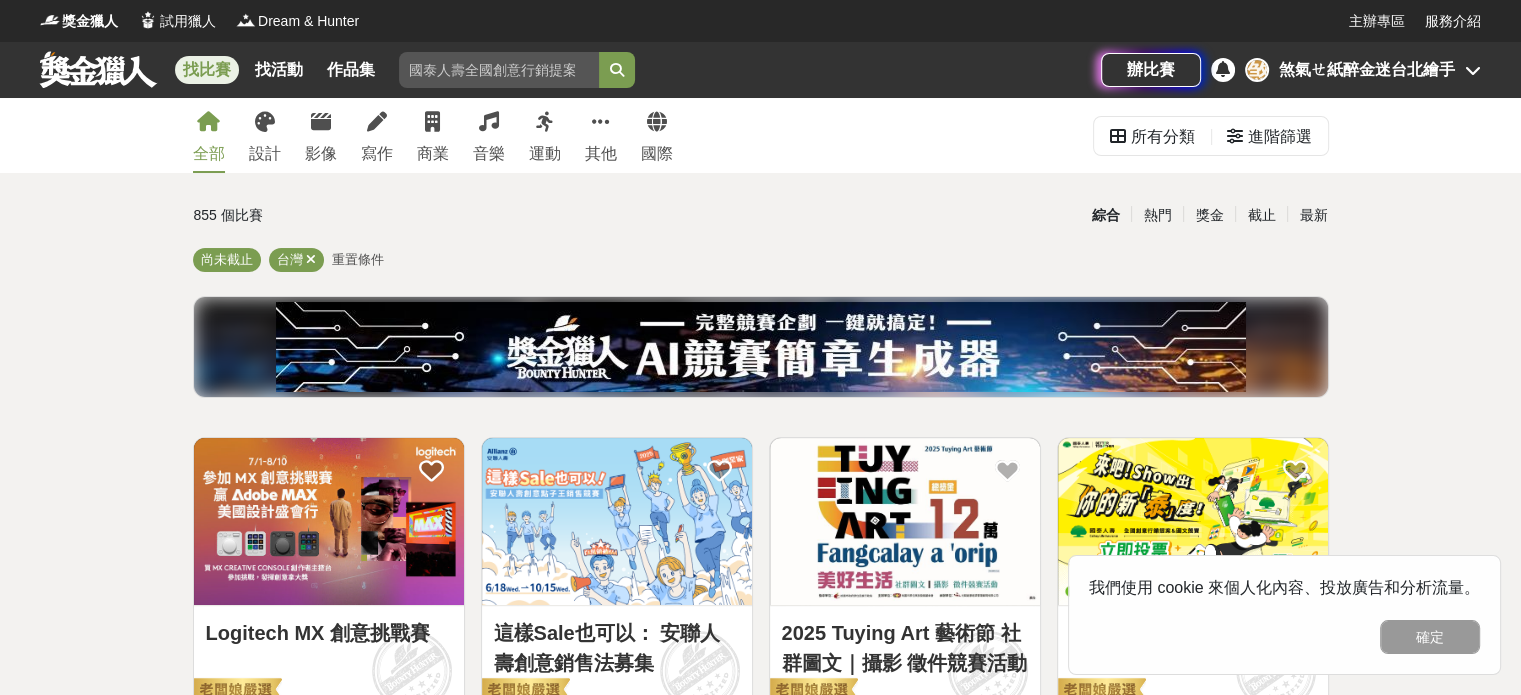 click on "辦比賽 煞 煞氣ㄝ紙醉金迷台北繪手" at bounding box center [1291, 70] 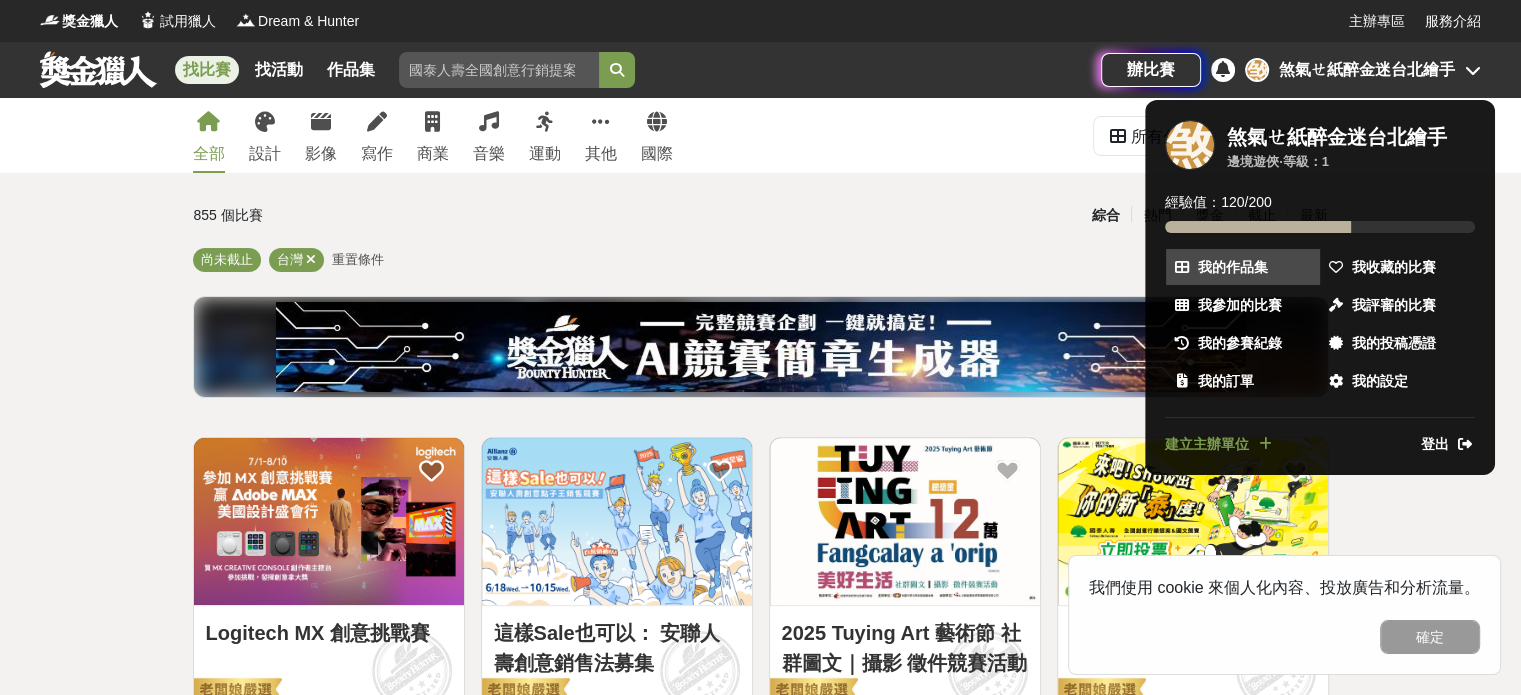 click on "我的作品集" at bounding box center (1233, 267) 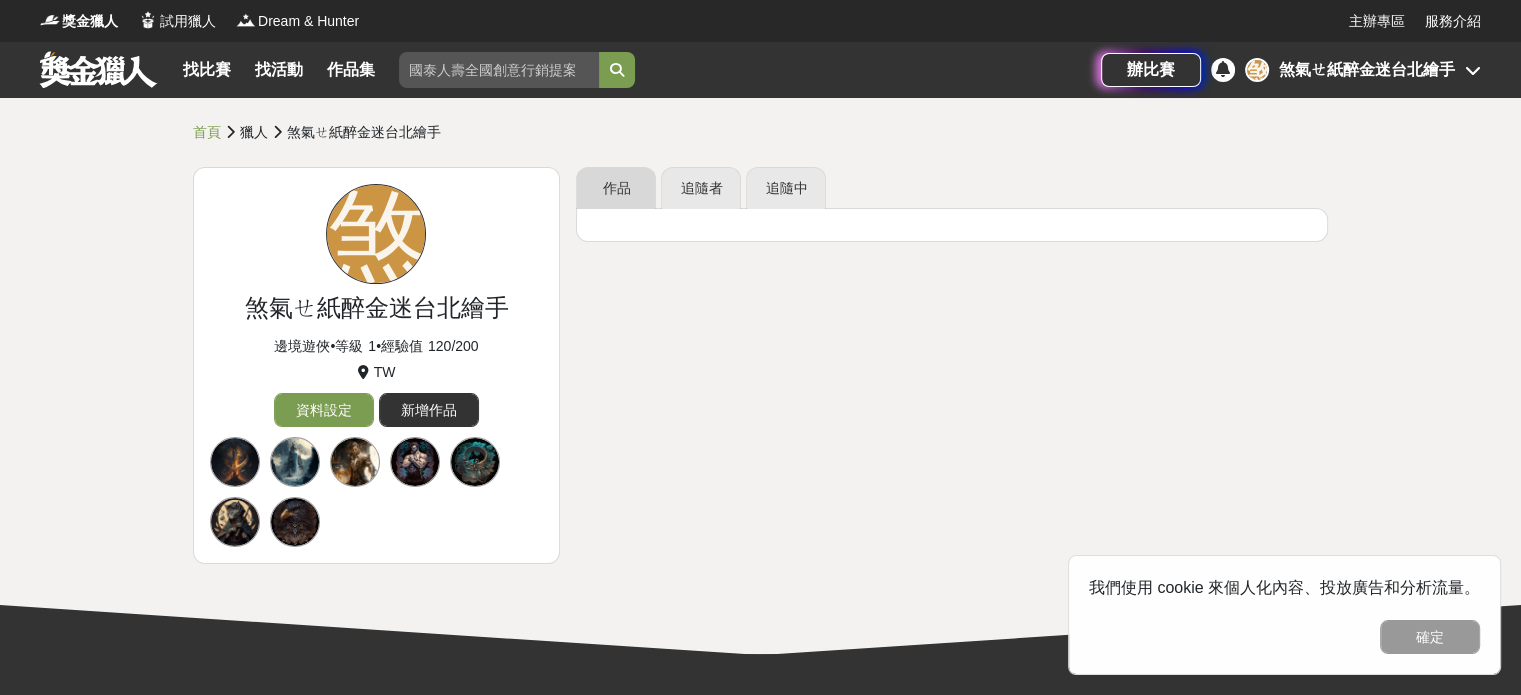 click on "作品" at bounding box center [616, 188] 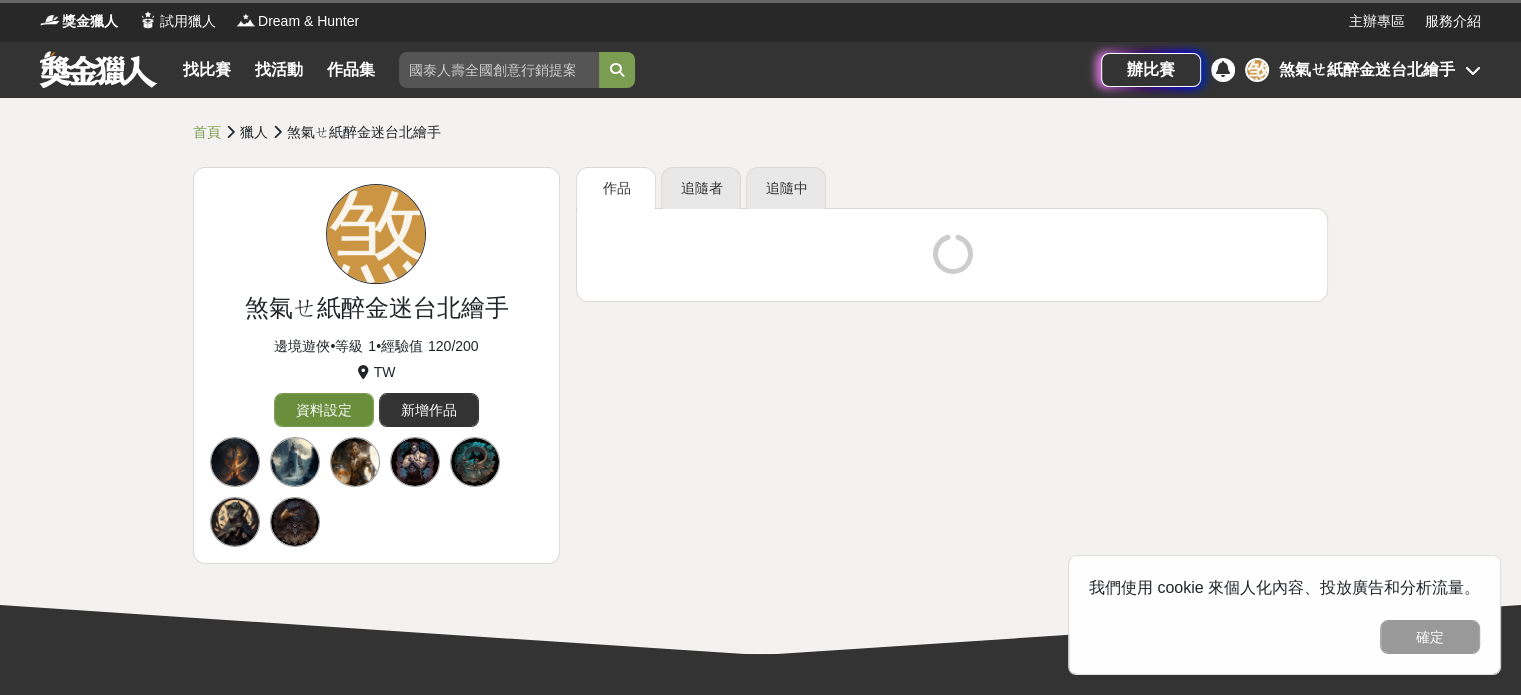 click on "資料設定" at bounding box center [324, 410] 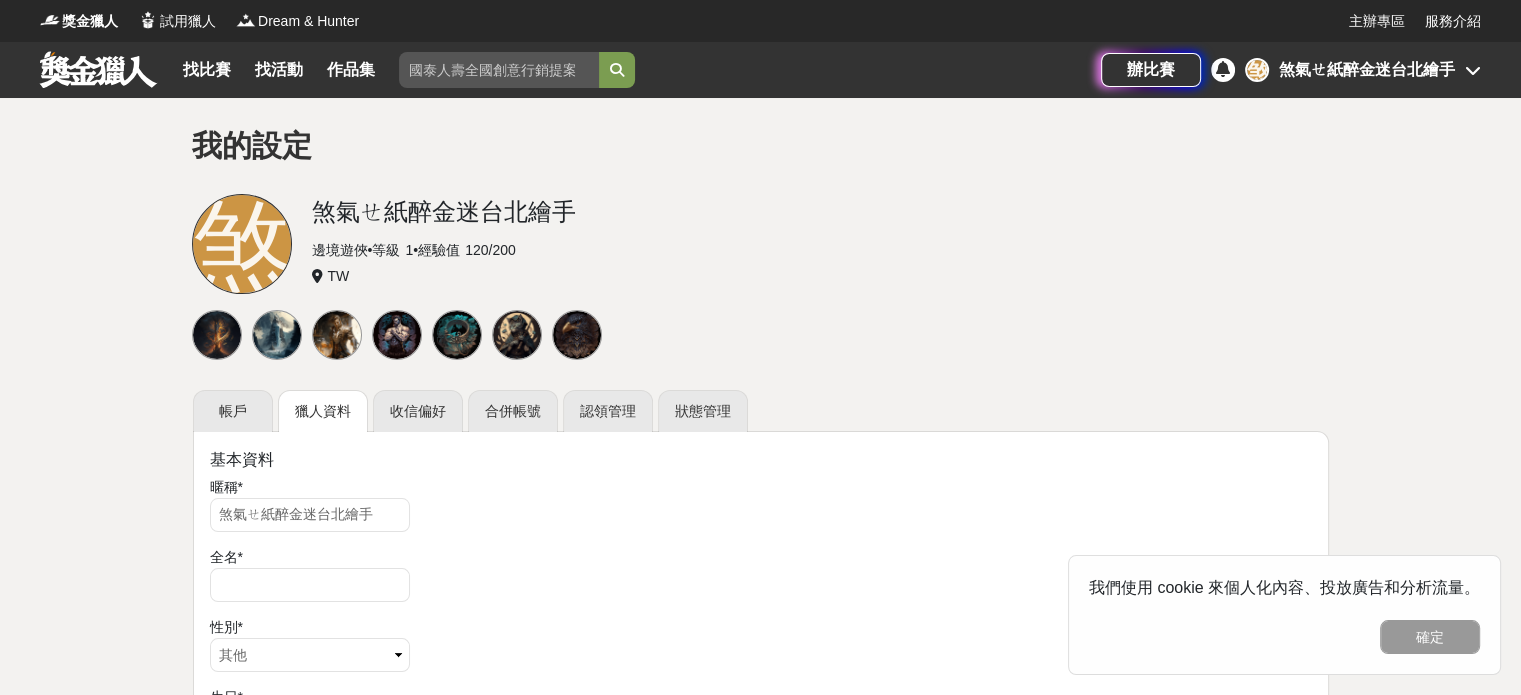 click at bounding box center [217, 335] 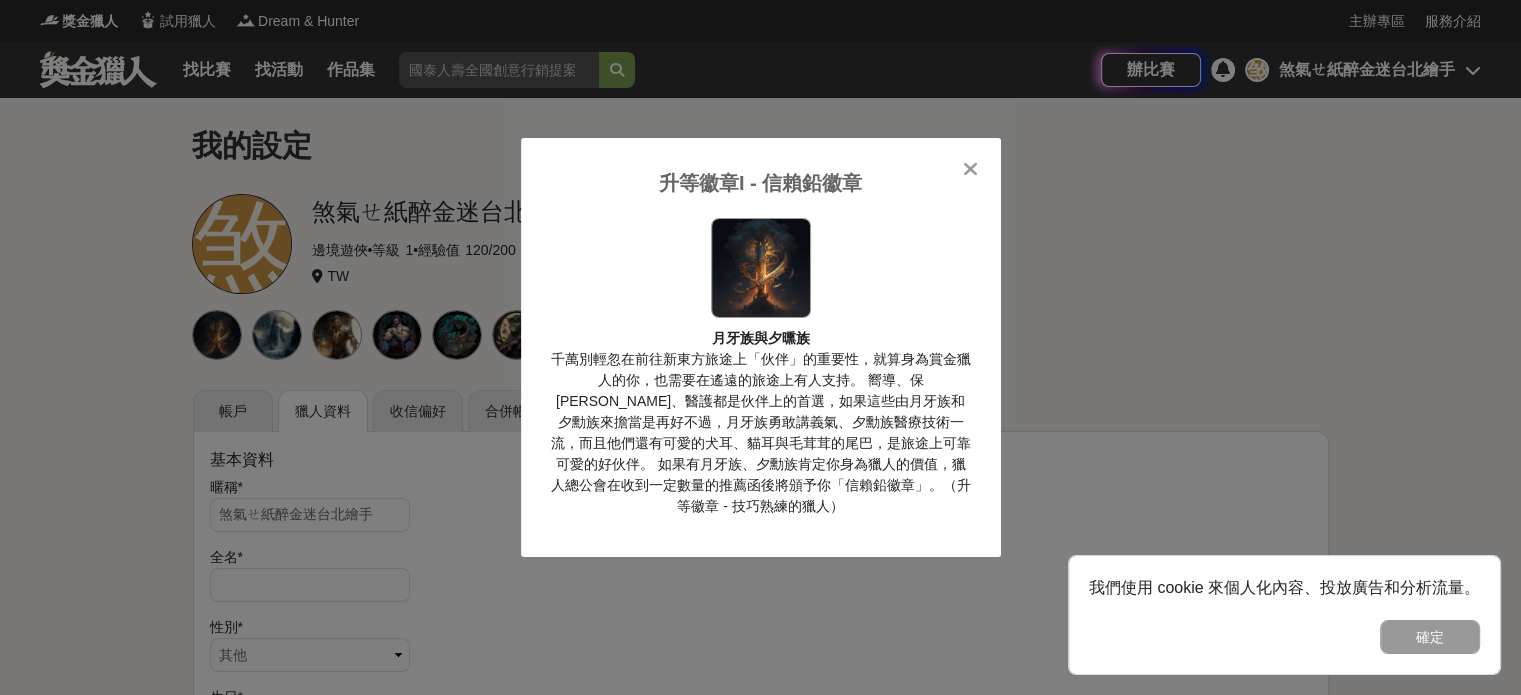 click on "升等徽章I - 信賴鉛徽章 月牙族與夕曛族
千萬別輕忽在前往新東方旅途上「伙伴」的重要性，就算身為賞金獵人的你，也需要在遙遠的旅途上有人支持。 嚮導、保[PERSON_NAME]、醫護都是伙伴上的首選，如果這些由月牙族和夕勳族來擔當是再好不過，月牙族勇敢講義氣、夕勳族醫療技術一流，而且他們還有可愛的犬耳、貓耳與毛茸茸的尾巴，是旅途上可靠可愛的好伙伴。 如果有月牙族、夕勳族肯定你身為獵人的價值，獵人總公會在收到一定數量的推薦函後將頒予你「信賴鉛徽章」。（升等徽章 - 技巧熟練的獵人）" at bounding box center [761, 347] 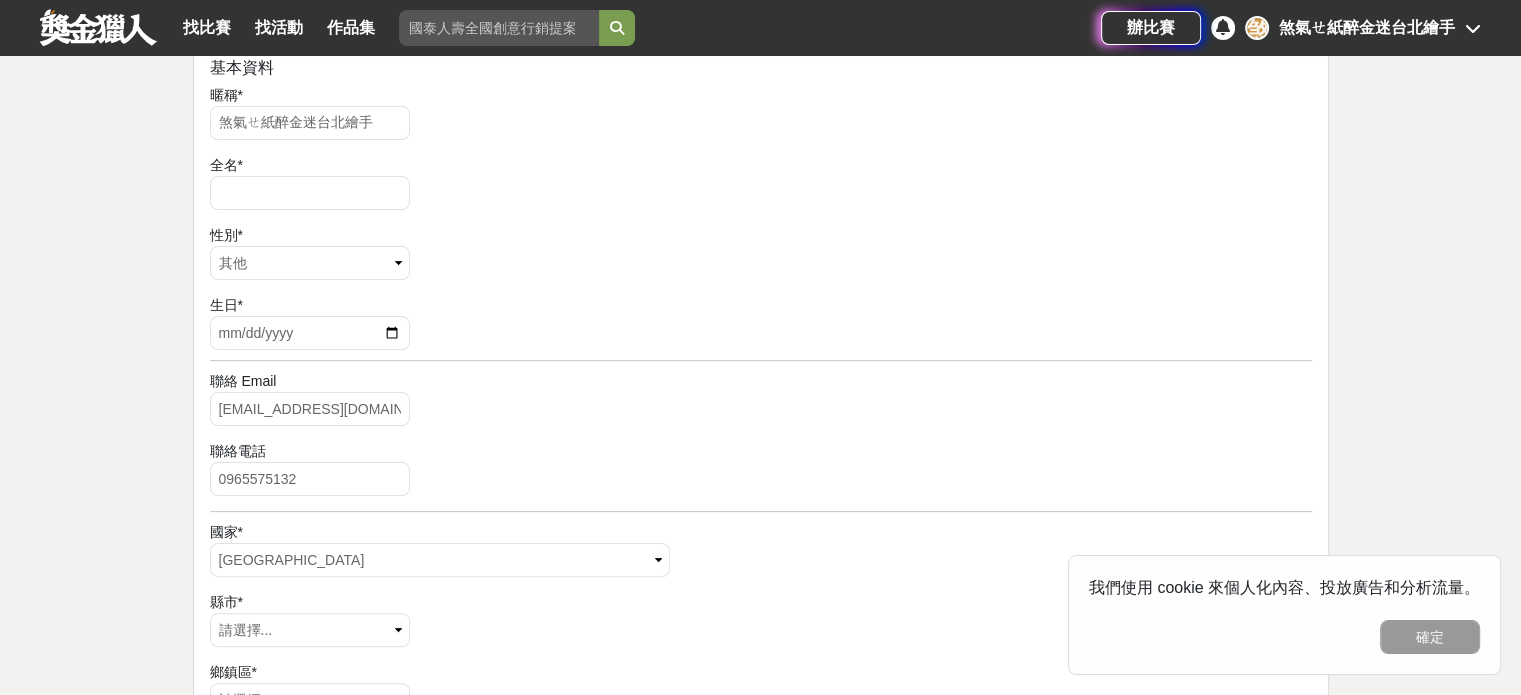 scroll, scrollTop: 0, scrollLeft: 0, axis: both 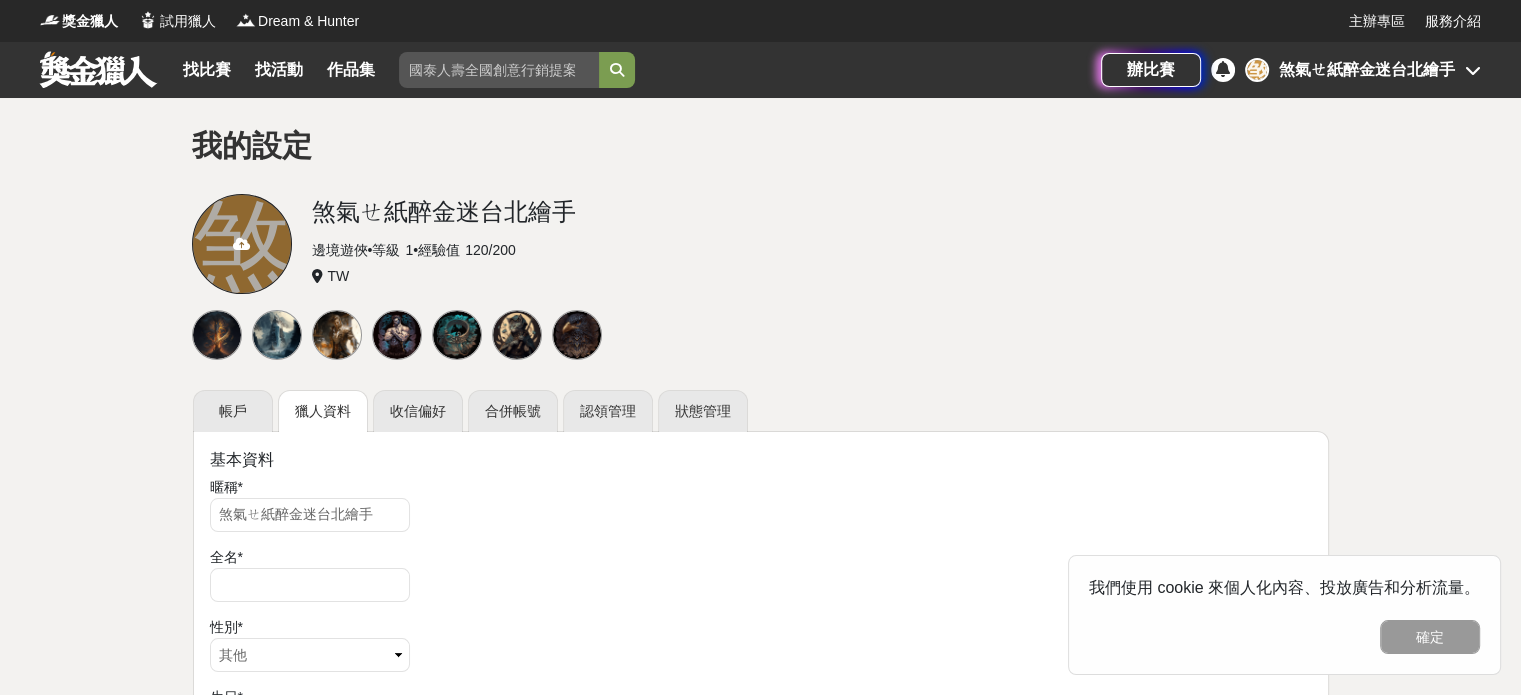 click at bounding box center [242, 244] 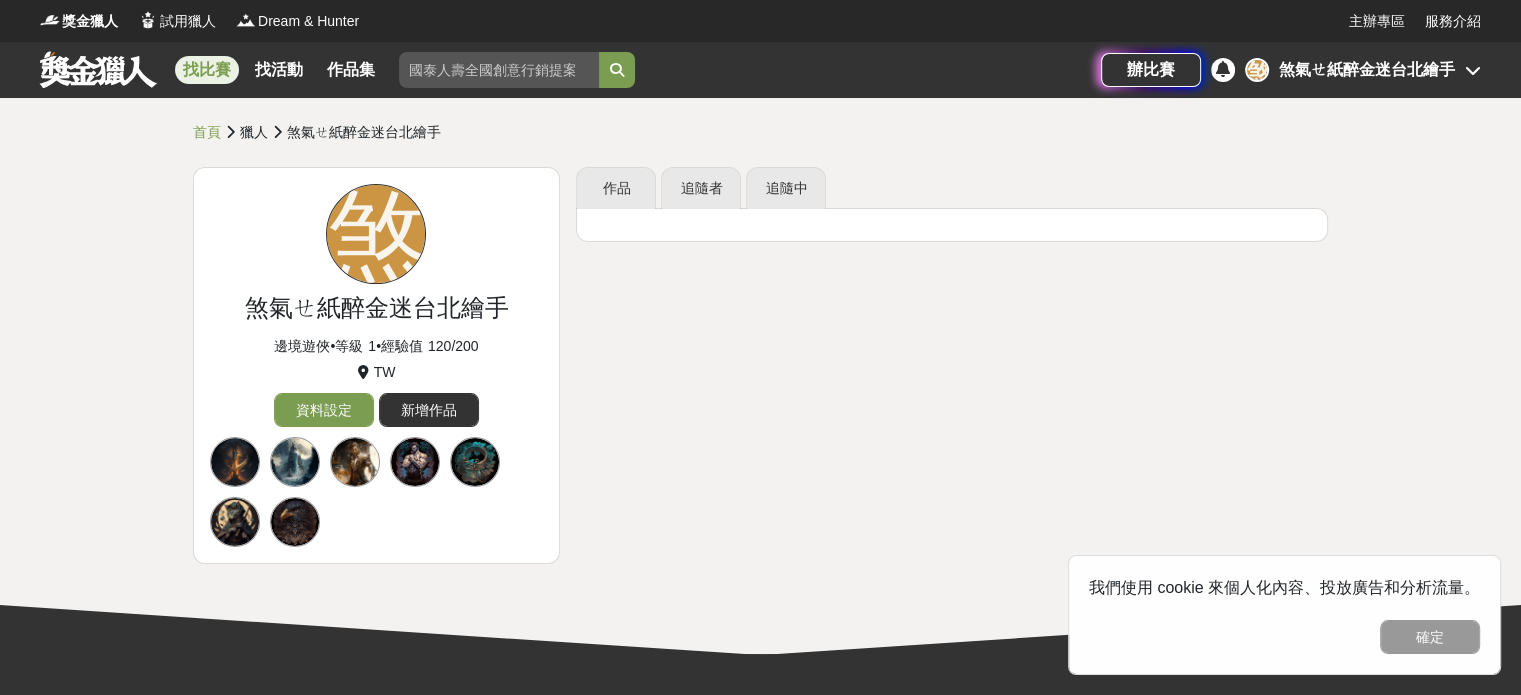 click on "找比賽" at bounding box center [207, 70] 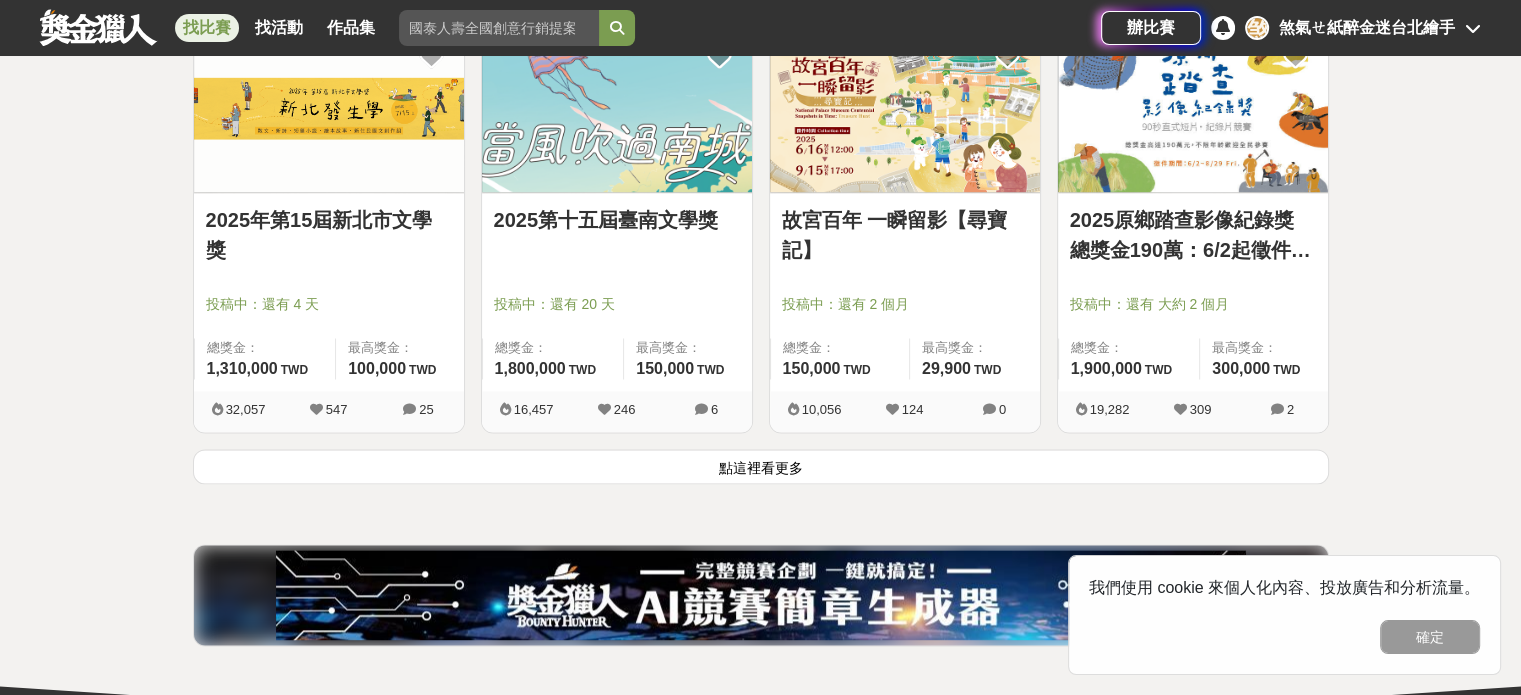 scroll, scrollTop: 2700, scrollLeft: 0, axis: vertical 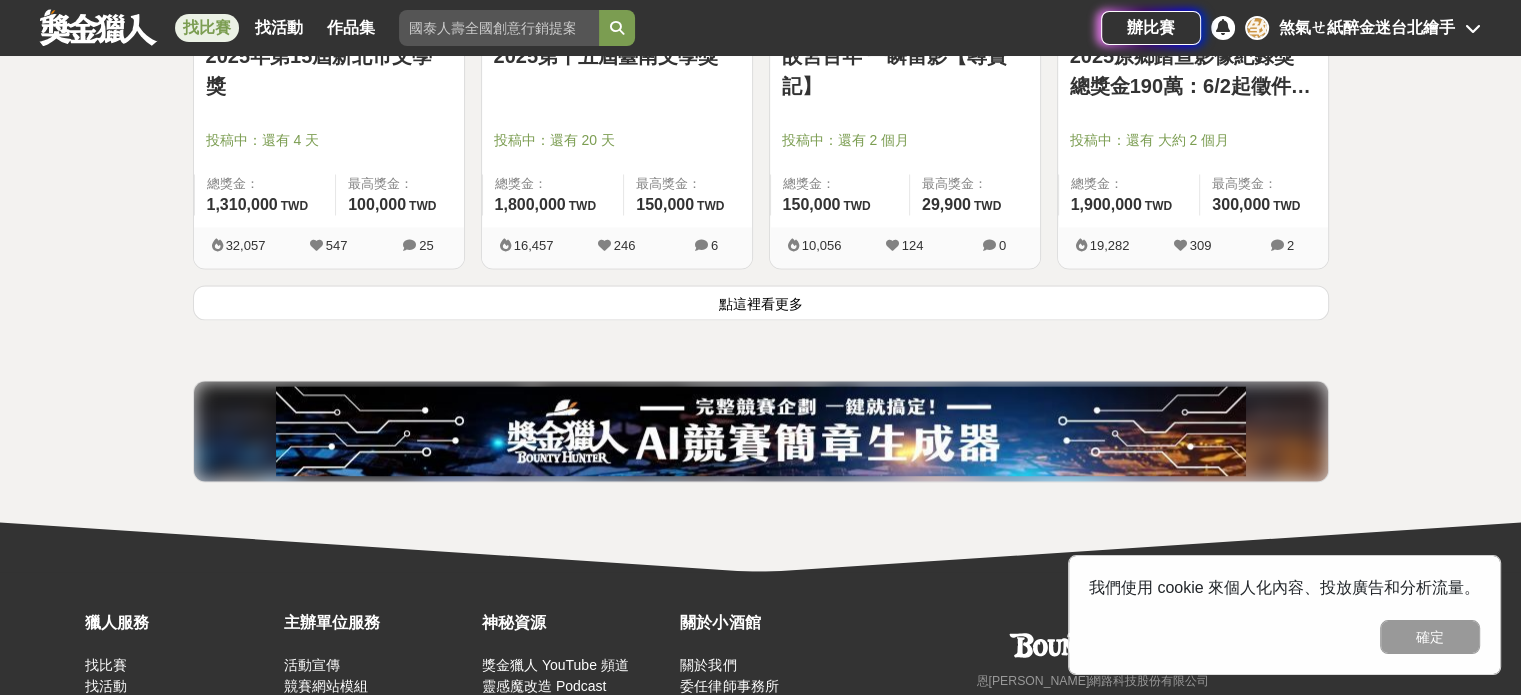 click on "點這裡看更多" at bounding box center [761, 302] 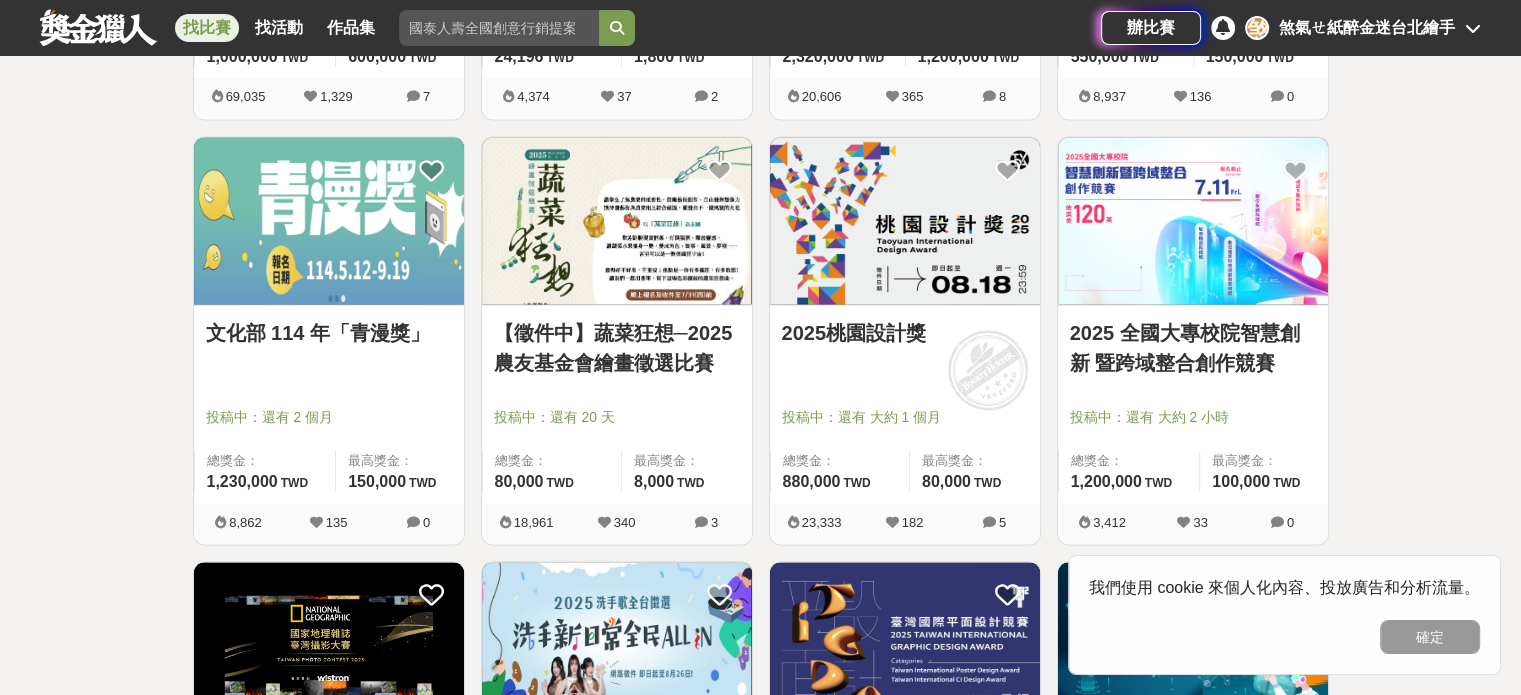 scroll, scrollTop: 3693, scrollLeft: 0, axis: vertical 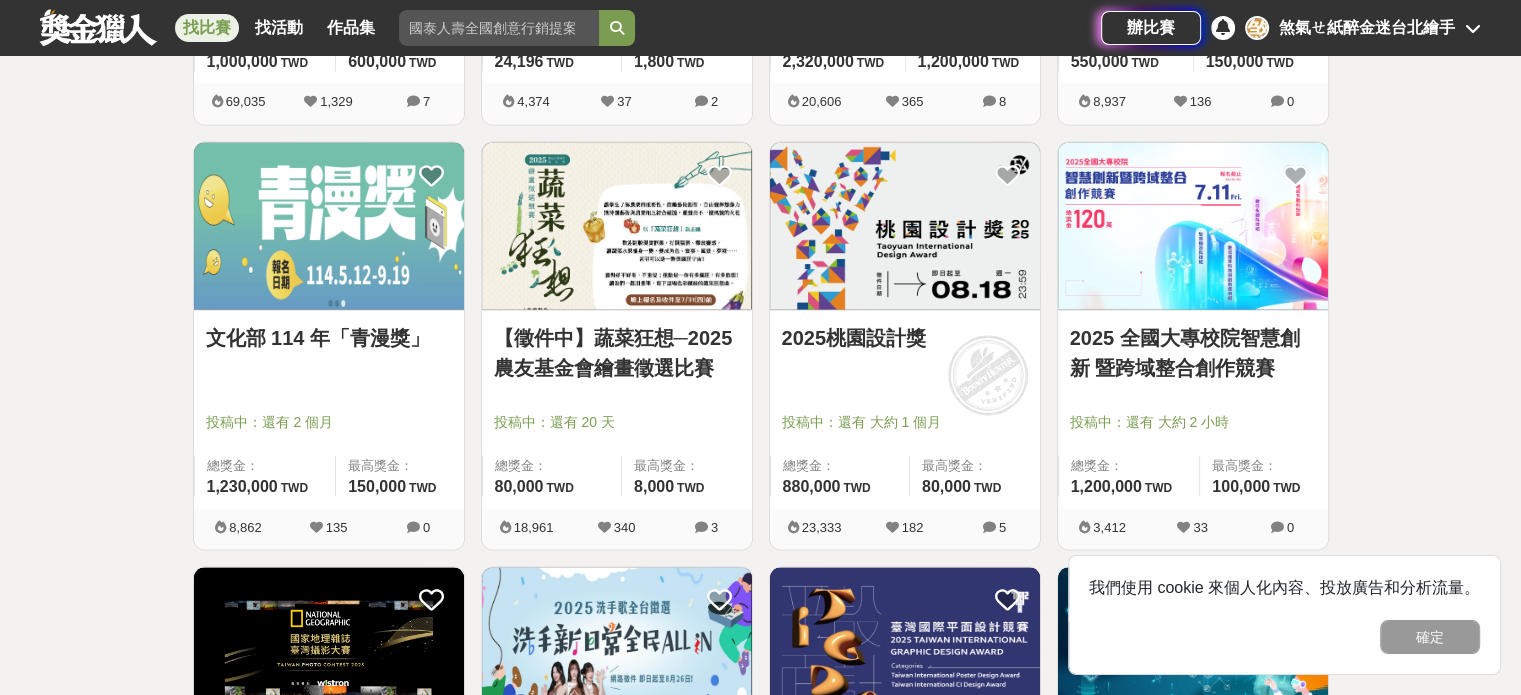 click at bounding box center [1193, 225] 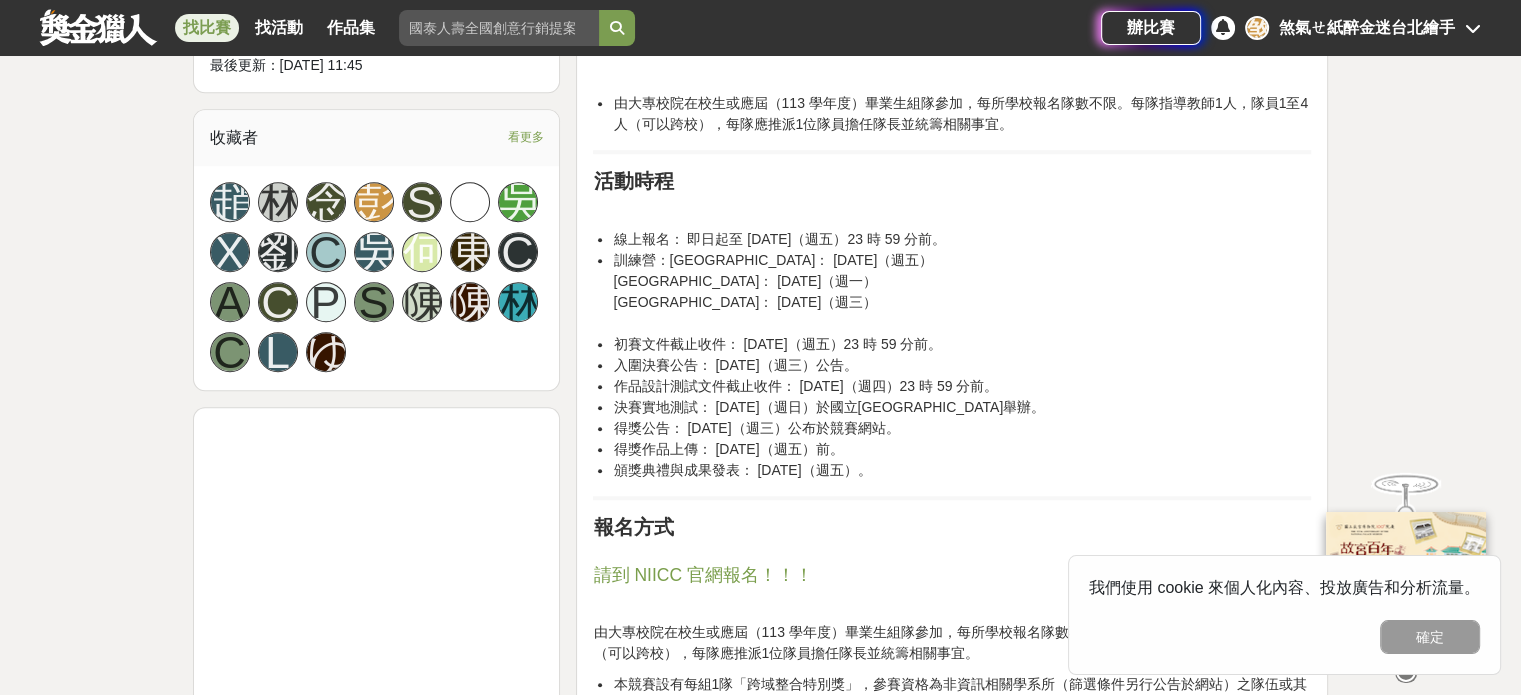 scroll, scrollTop: 1600, scrollLeft: 0, axis: vertical 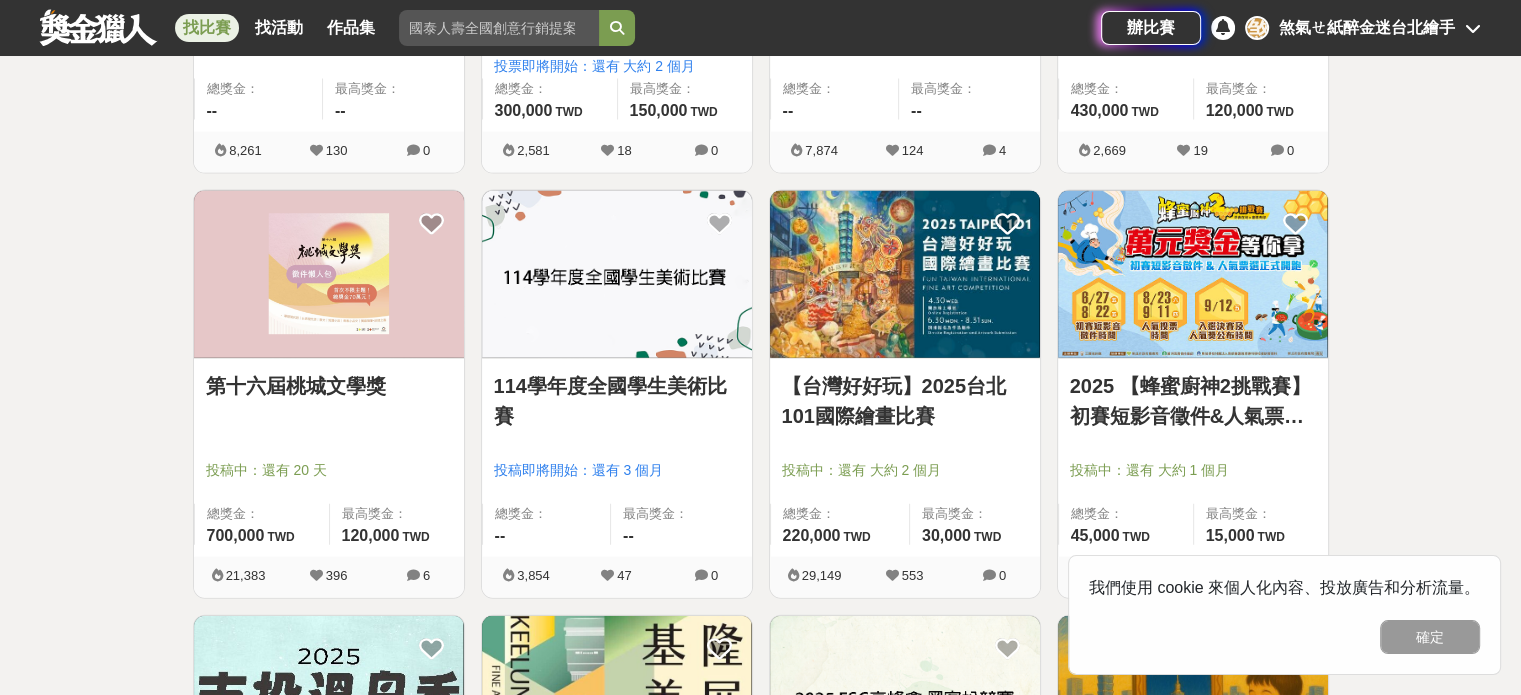 click at bounding box center [617, 274] 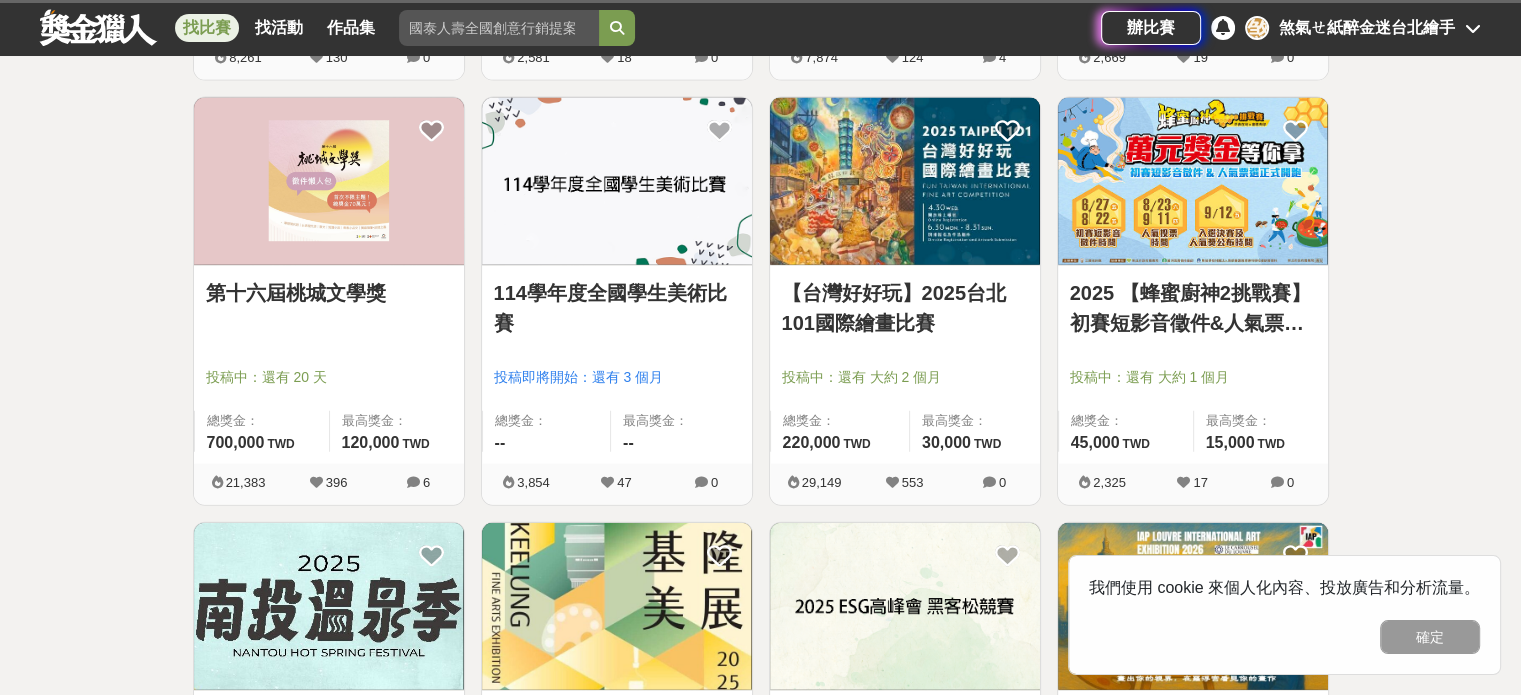 scroll, scrollTop: 4593, scrollLeft: 0, axis: vertical 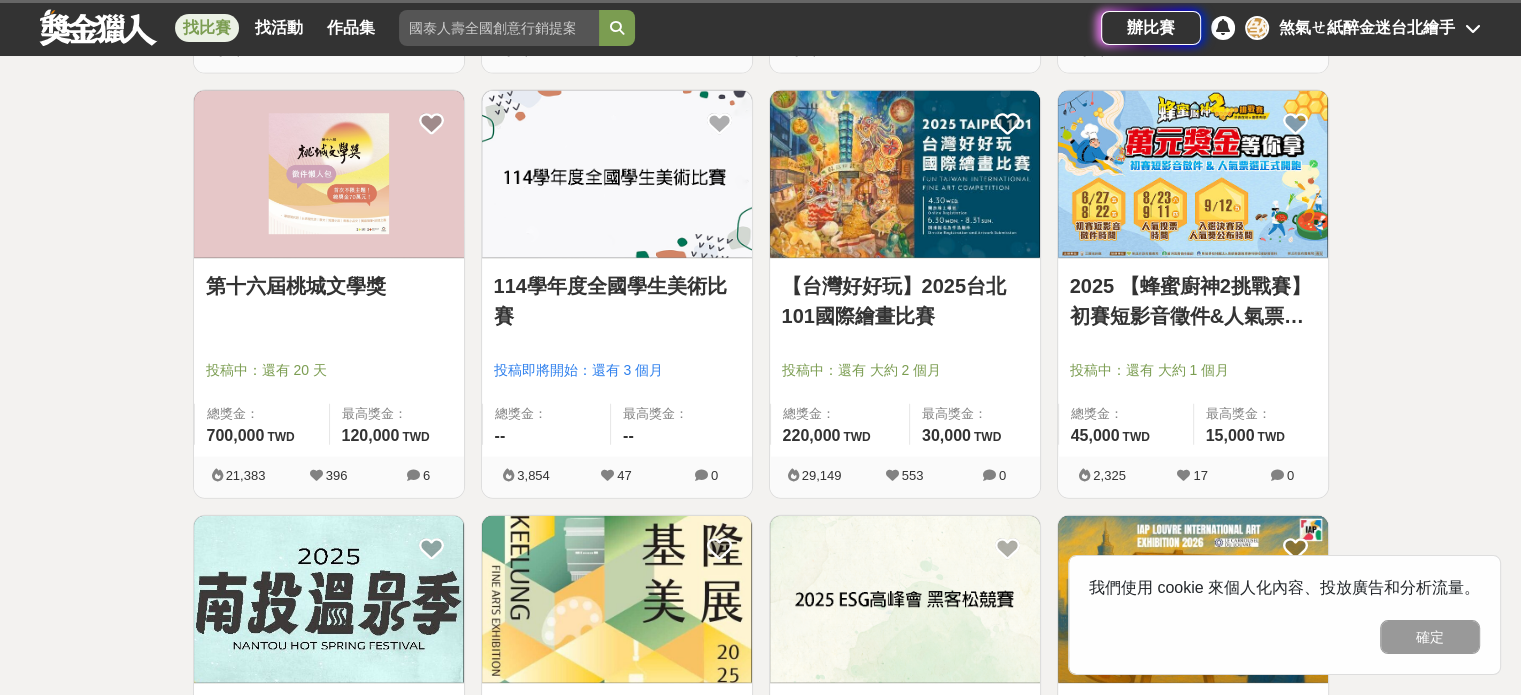 click on "【台灣好好玩】2025台北101國際繪畫比賽" at bounding box center [905, 301] 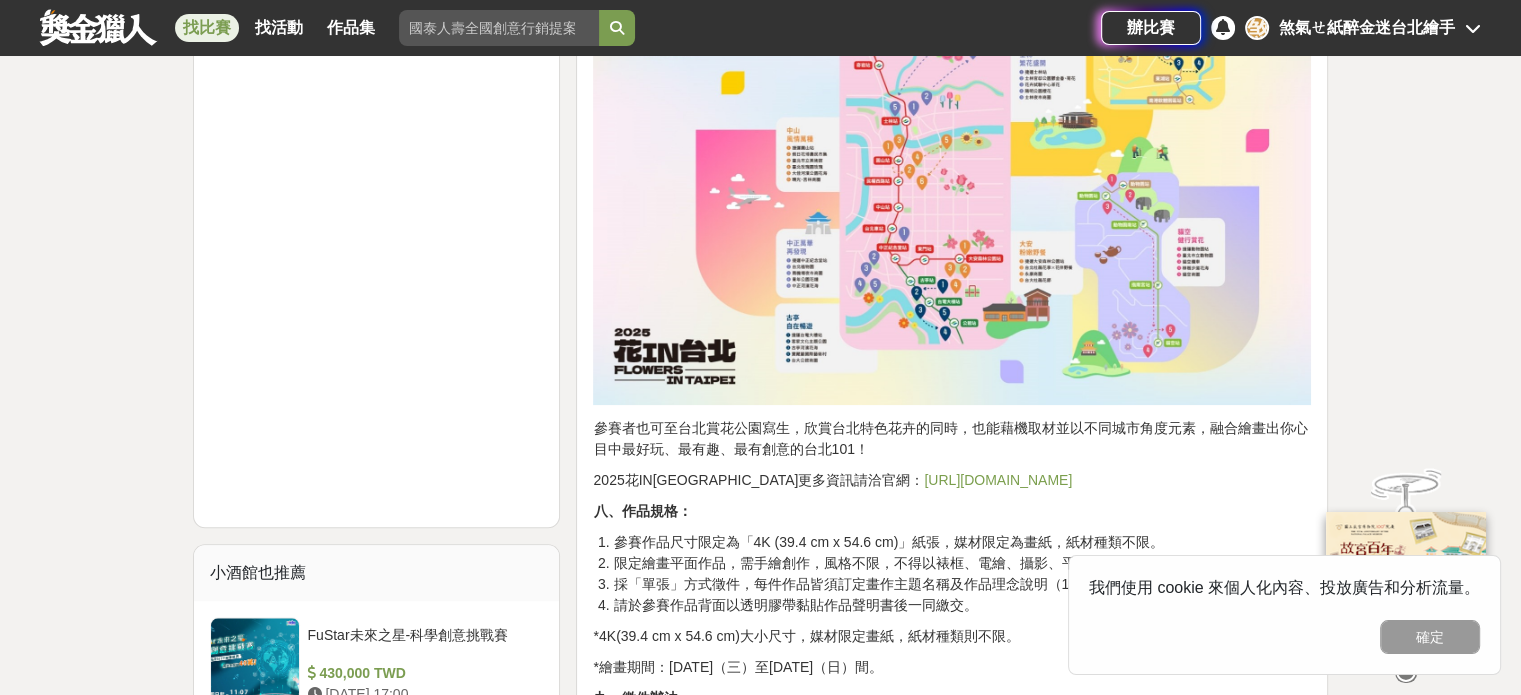 scroll, scrollTop: 1900, scrollLeft: 0, axis: vertical 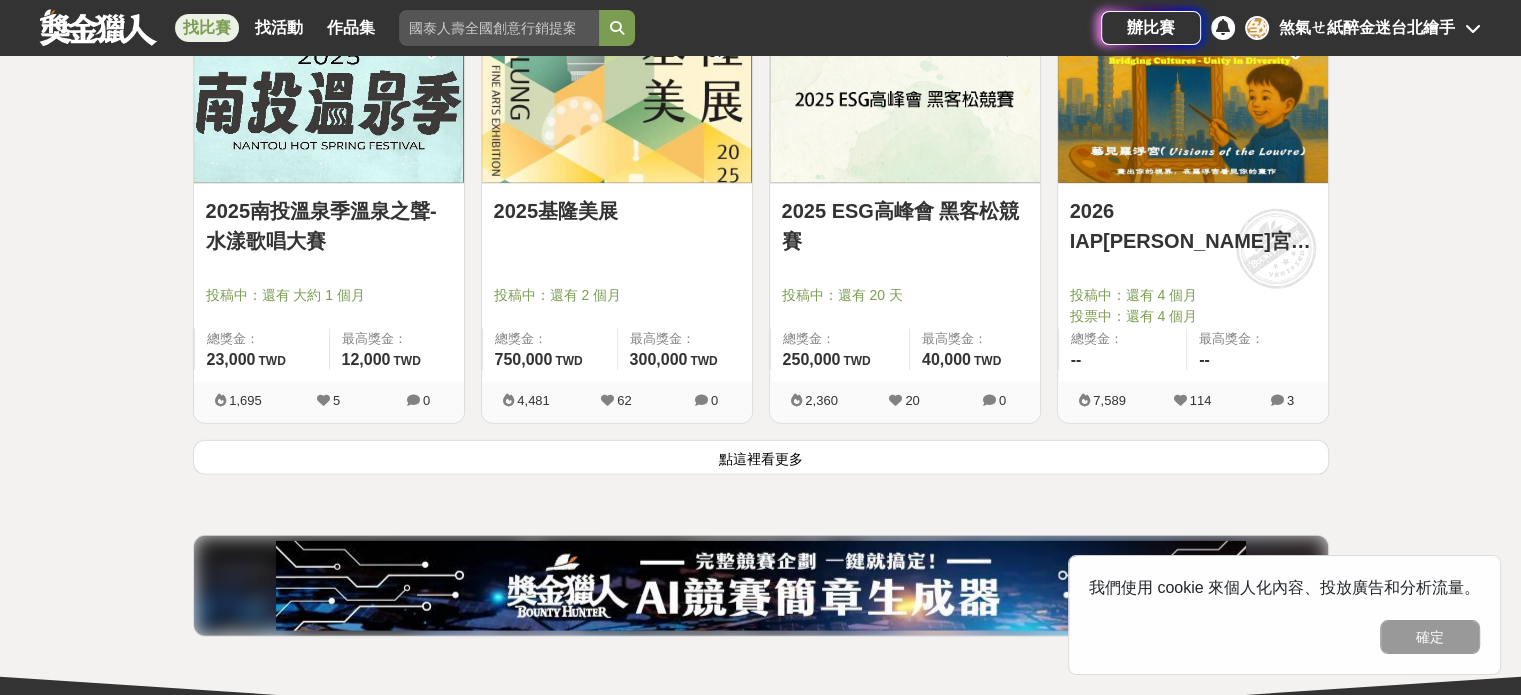 click on "點這裡看更多" at bounding box center (761, 457) 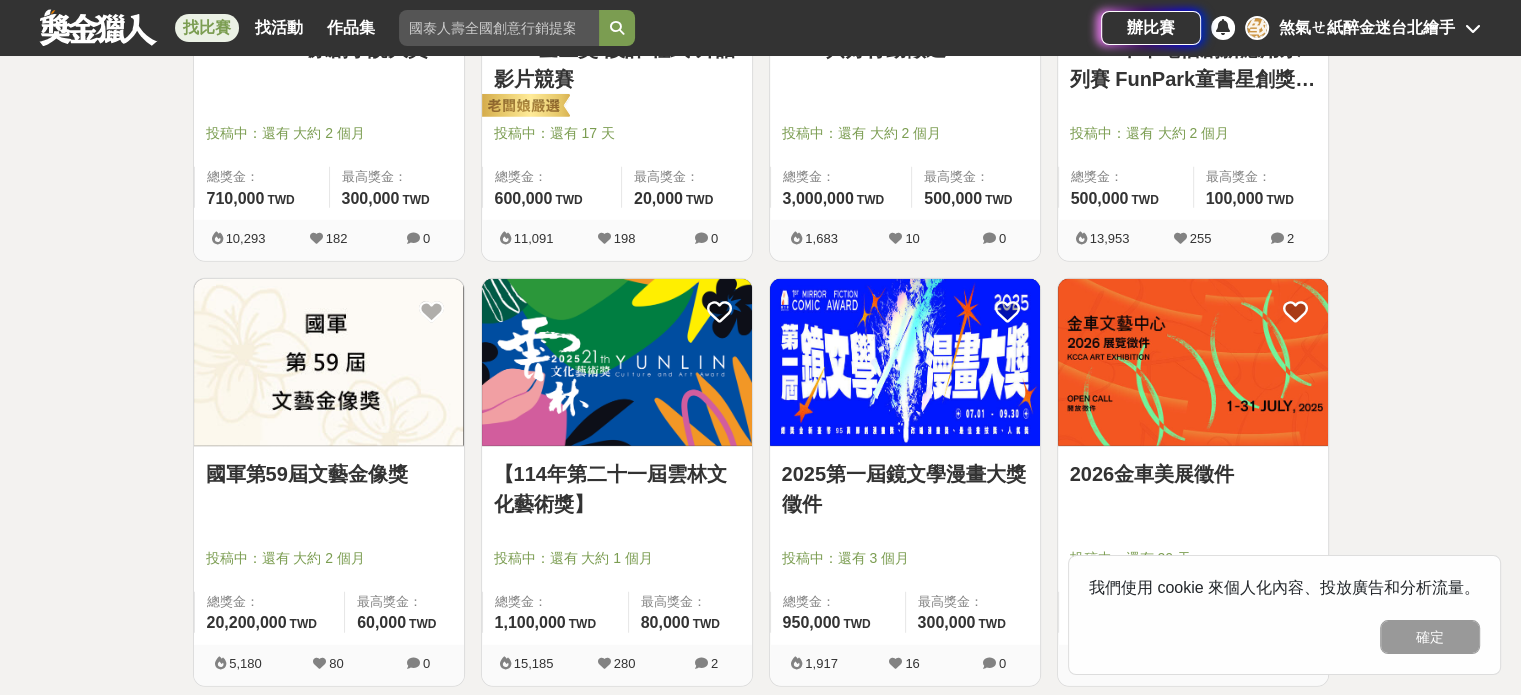 scroll, scrollTop: 5693, scrollLeft: 0, axis: vertical 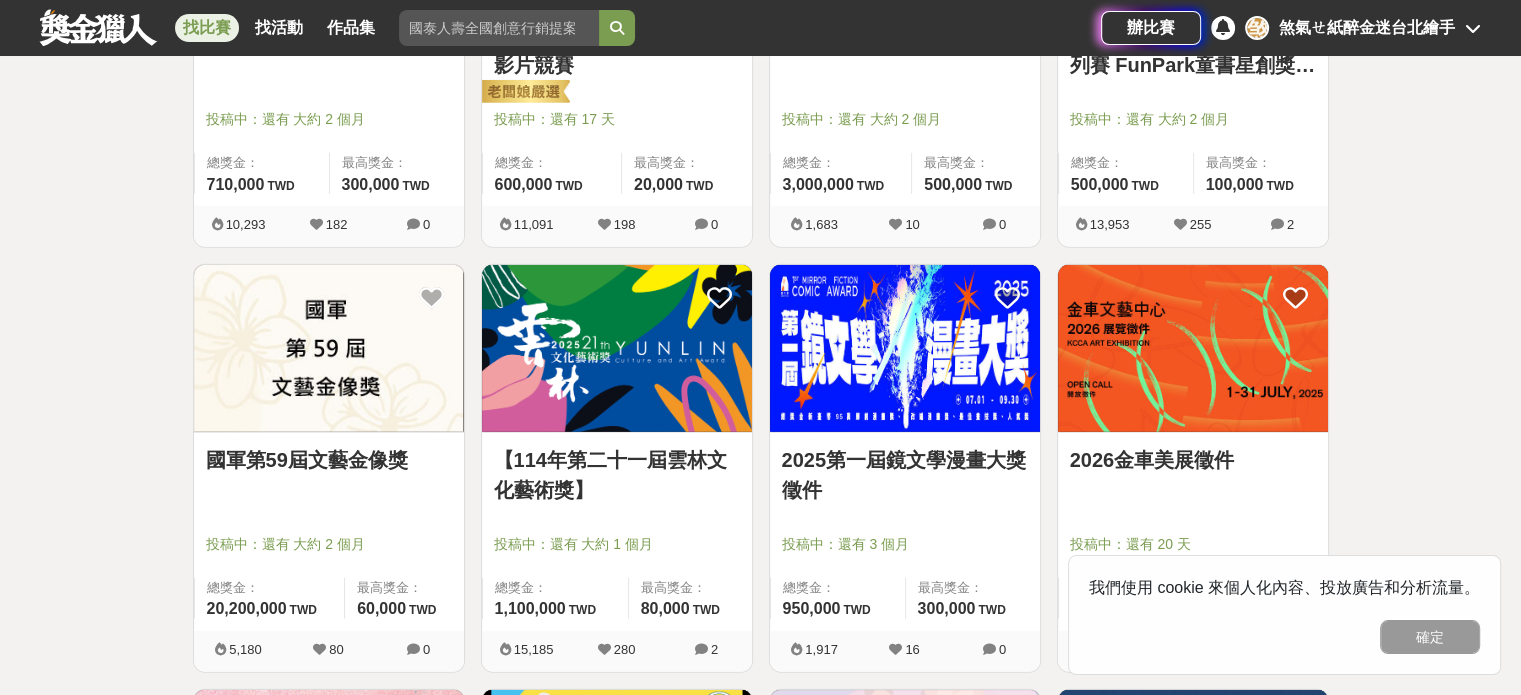 click on "2025第一屆鏡文學漫畫大獎徵件" at bounding box center [905, 475] 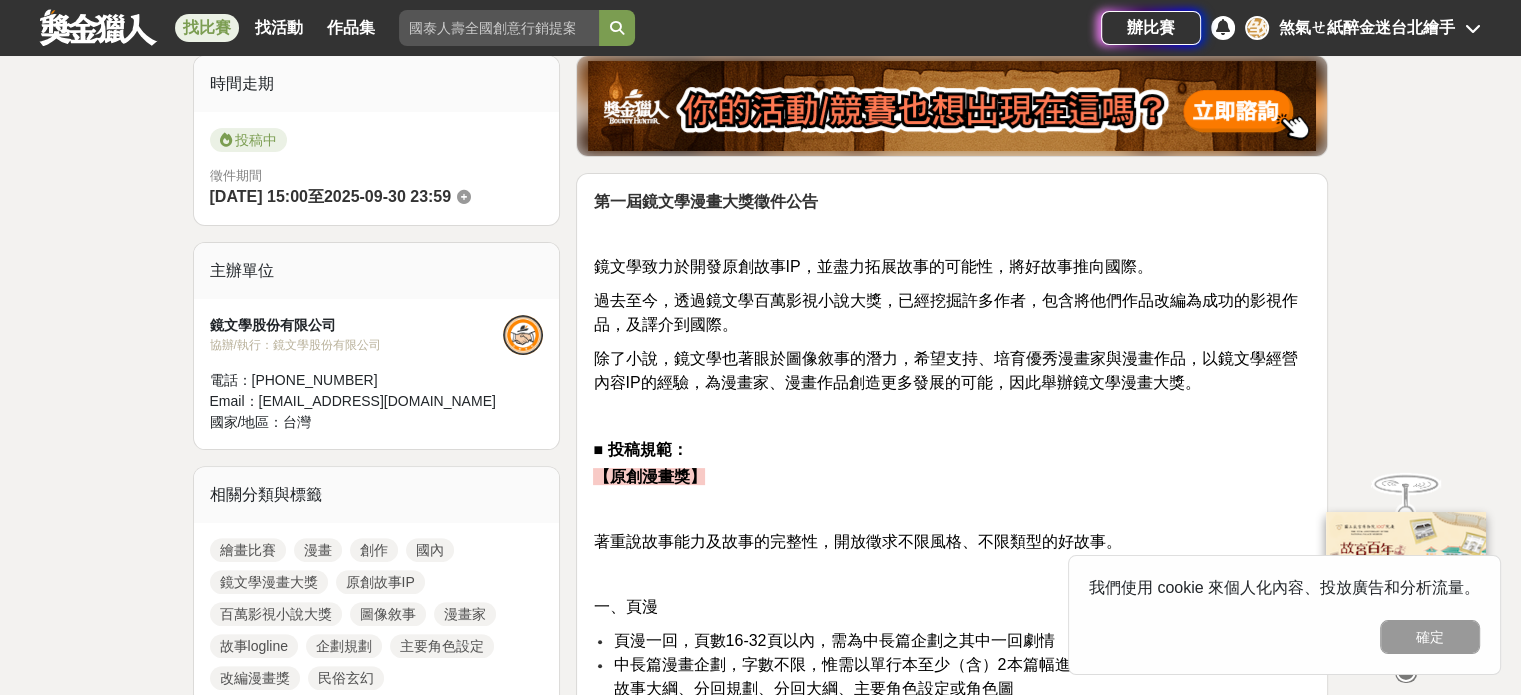 scroll, scrollTop: 100, scrollLeft: 0, axis: vertical 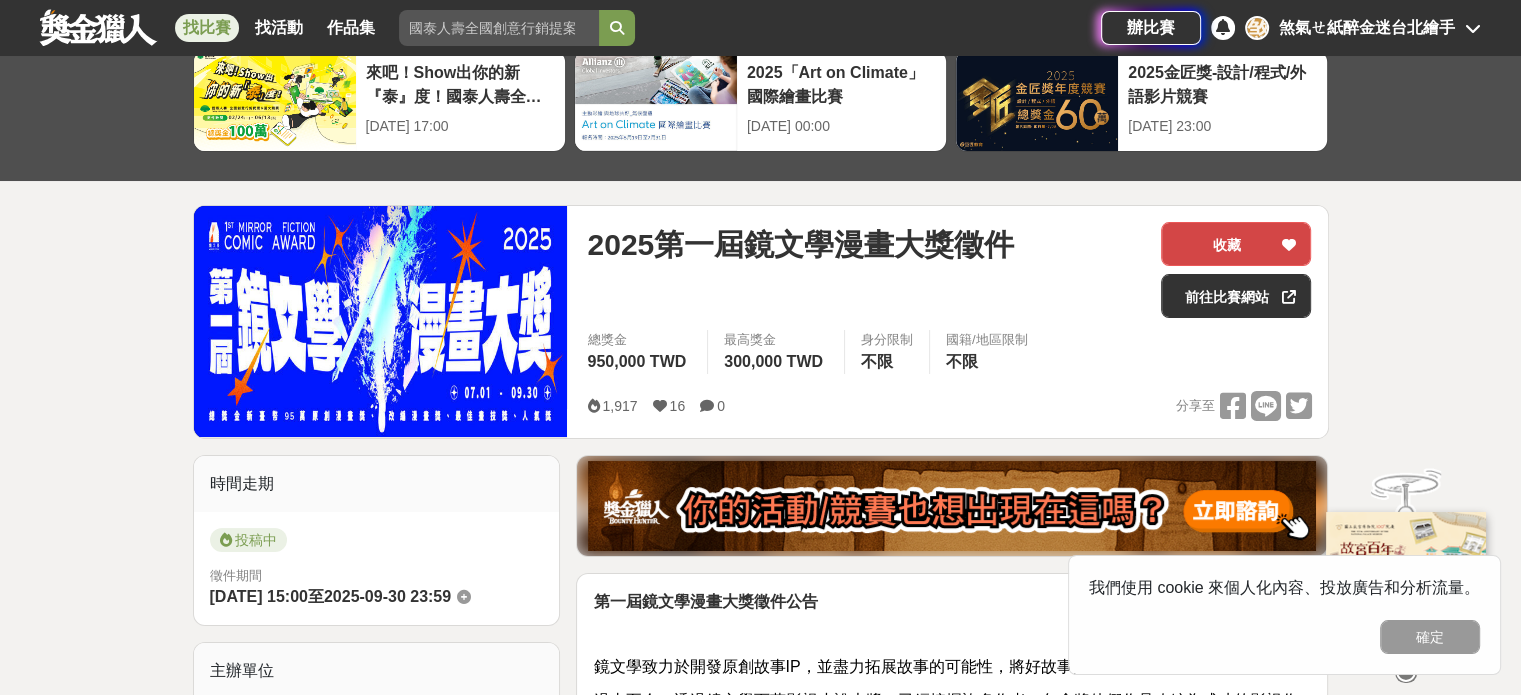click on "收藏" at bounding box center [1236, 244] 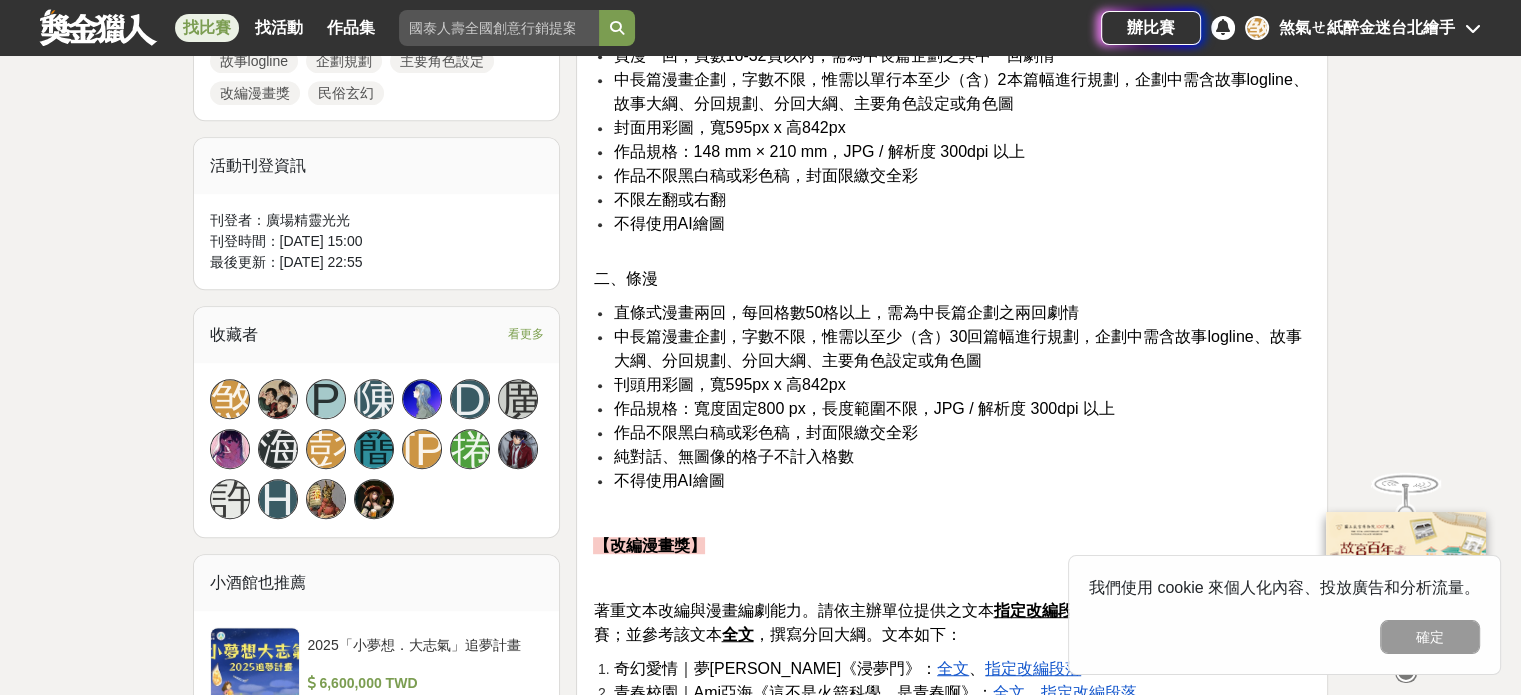 scroll, scrollTop: 1100, scrollLeft: 0, axis: vertical 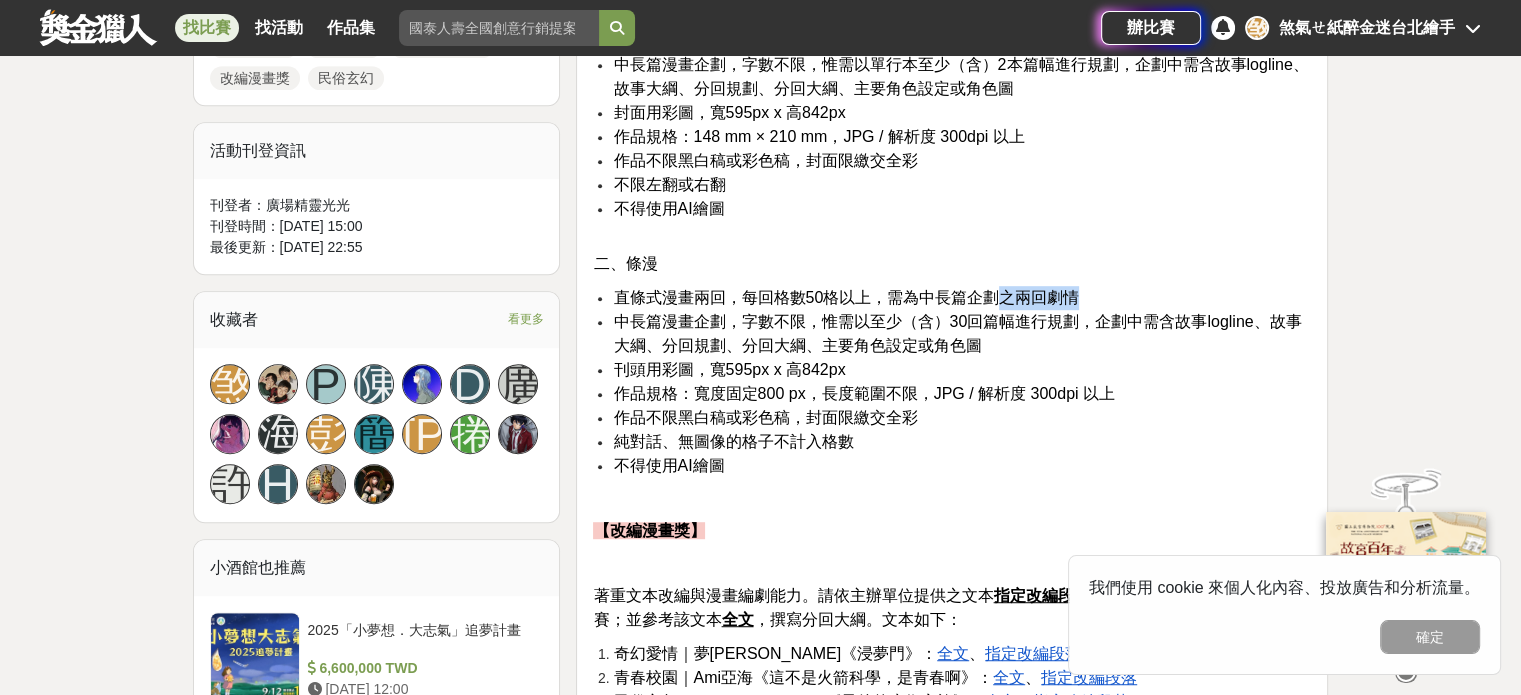 drag, startPoint x: 616, startPoint y: 323, endPoint x: 1005, endPoint y: 306, distance: 389.37128 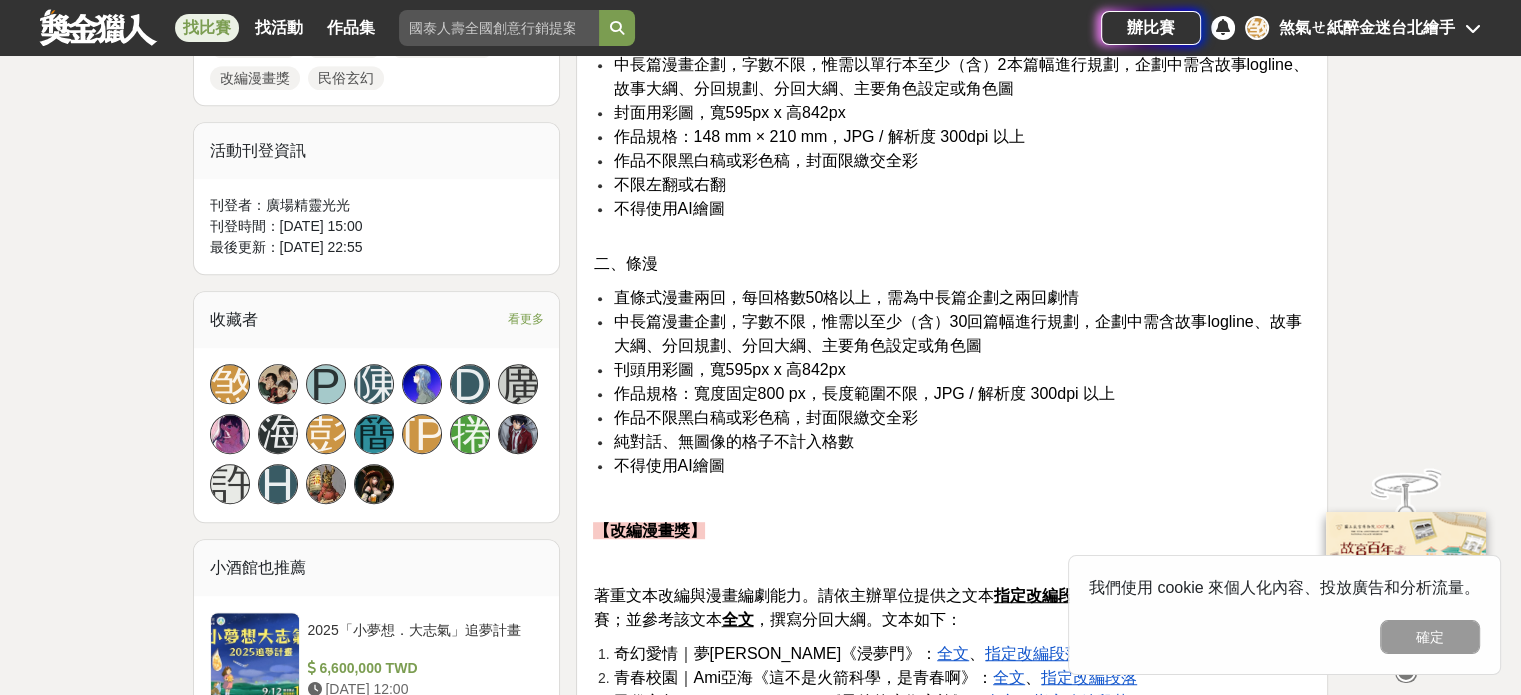 click on "中長篇漫畫企劃，字數不限，惟需以至少（含）30回篇幅進行規劃，企劃中需含故事logline、故事大綱、分回規劃、分回大綱、主要角色設定或角色圖" at bounding box center (957, 333) 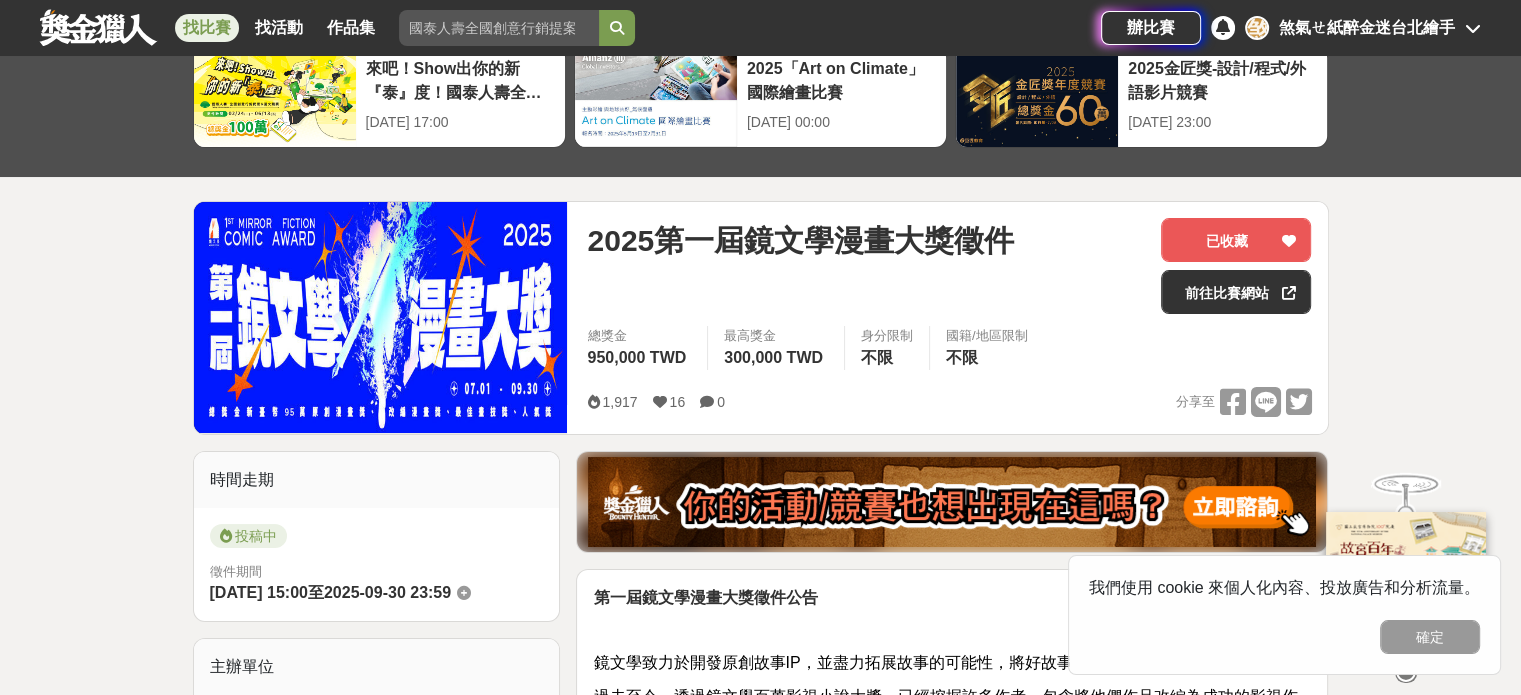 scroll, scrollTop: 100, scrollLeft: 0, axis: vertical 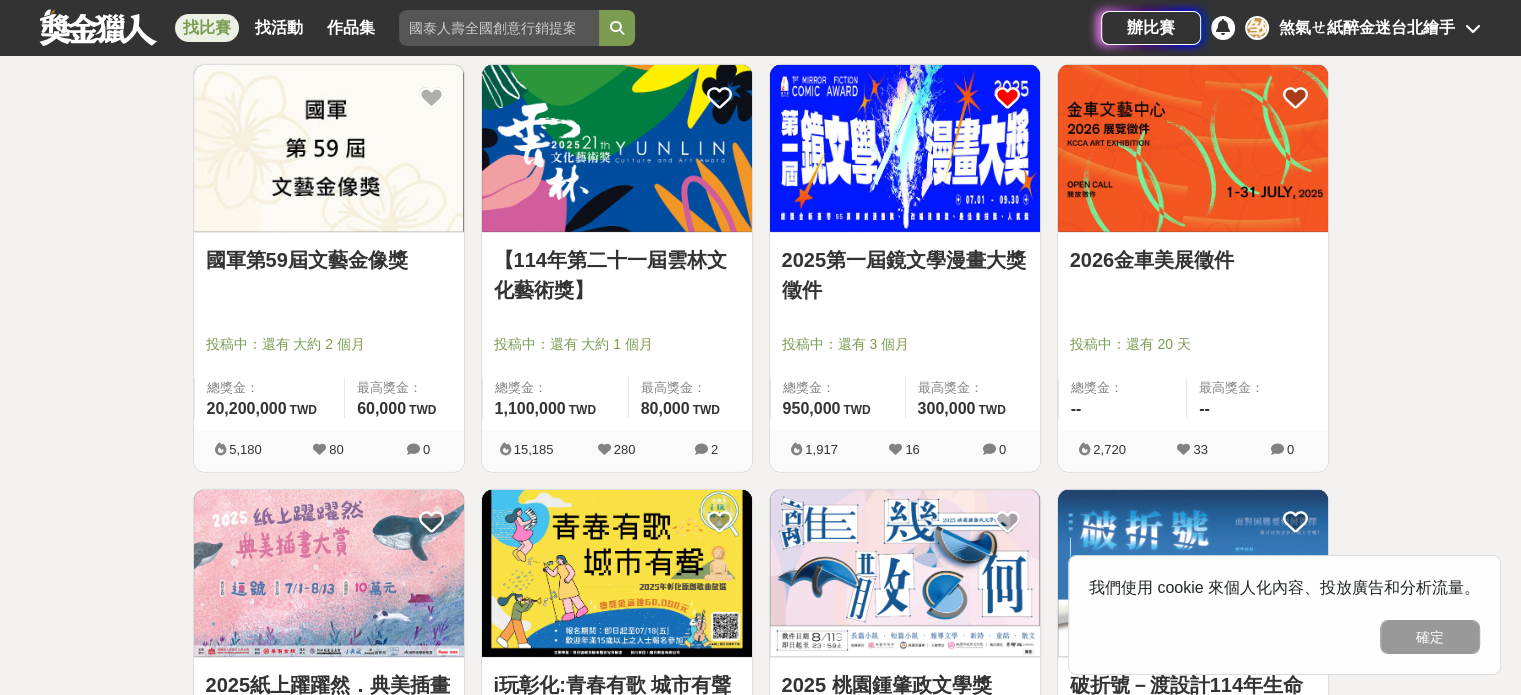 click on "【[DATE]第二十一屆雲林文化藝術獎】 投稿中：還有 大約 1 個月 總獎金： 1,100,000 110 萬 TWD 最高獎金： 80,000 TWD" at bounding box center [617, 332] 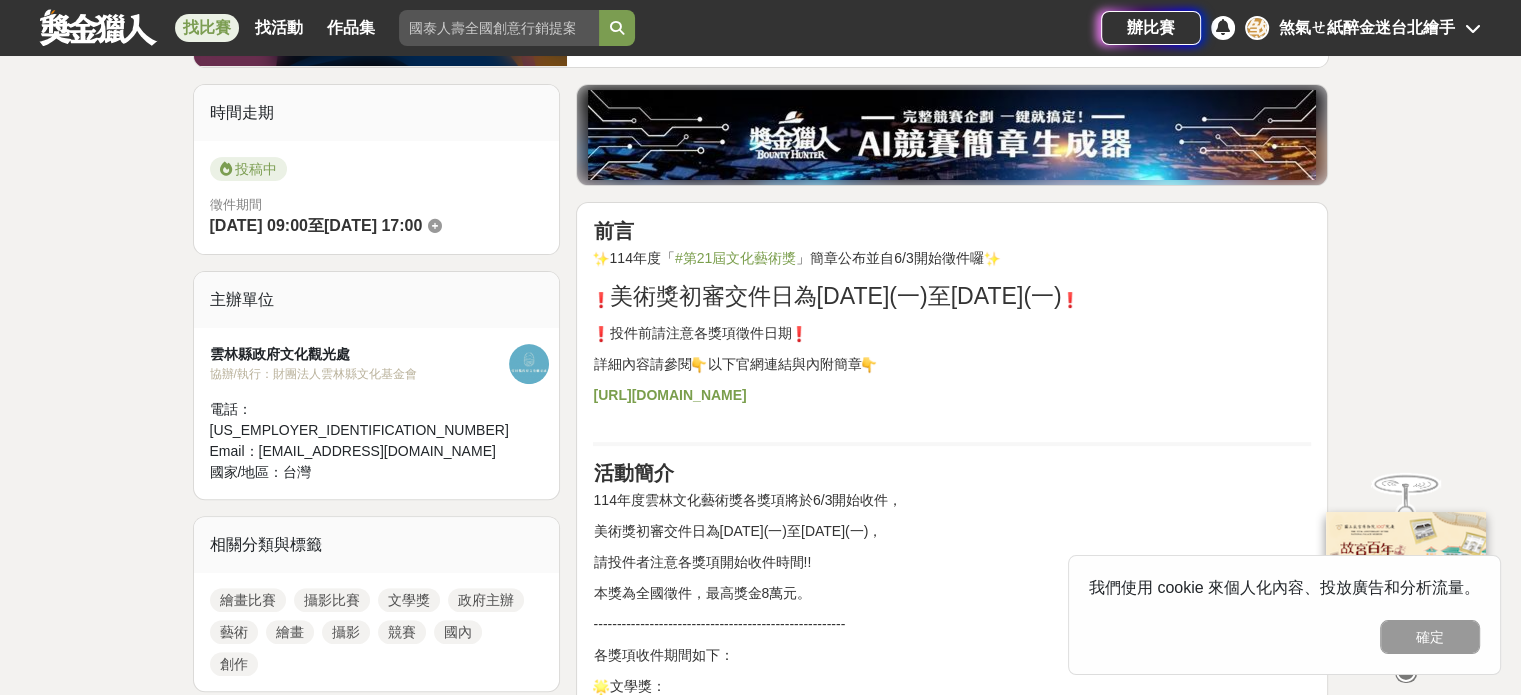 scroll, scrollTop: 600, scrollLeft: 0, axis: vertical 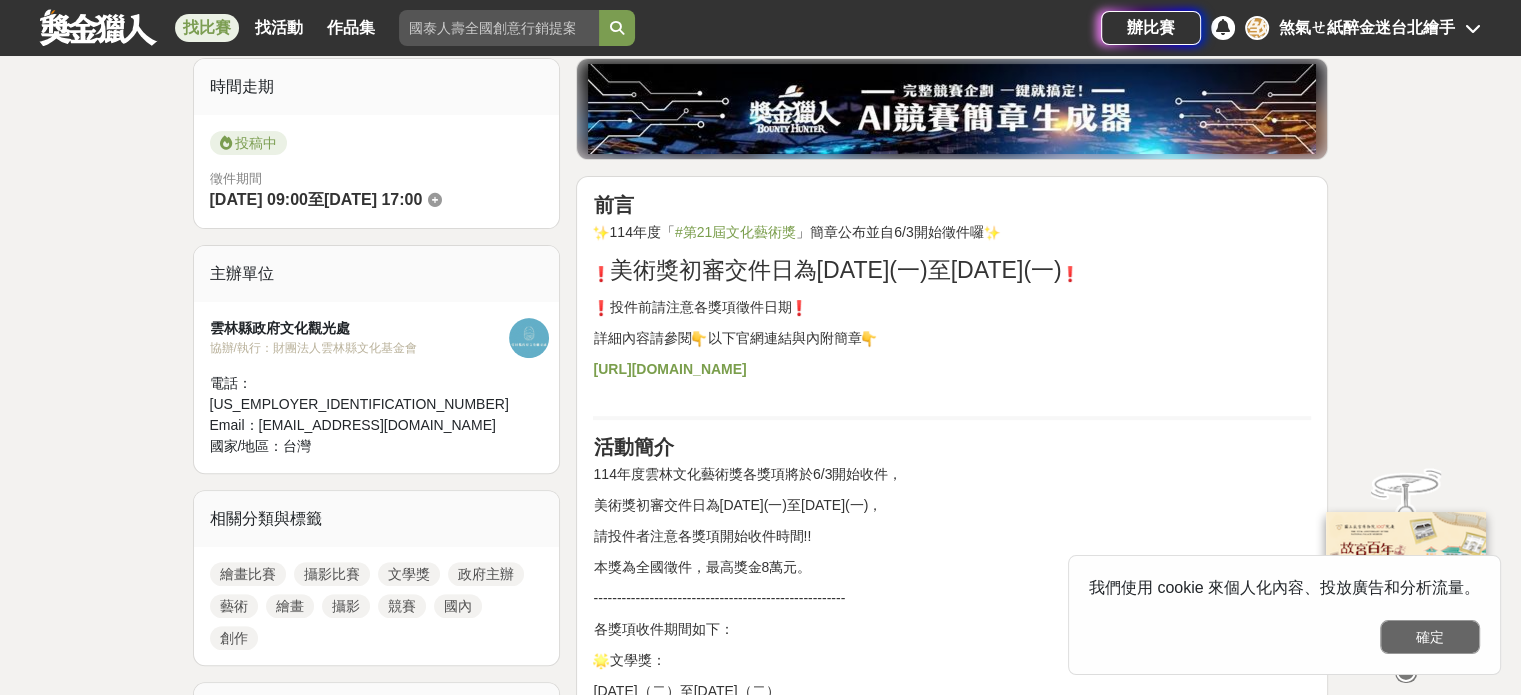 click on "確定" at bounding box center (1430, 637) 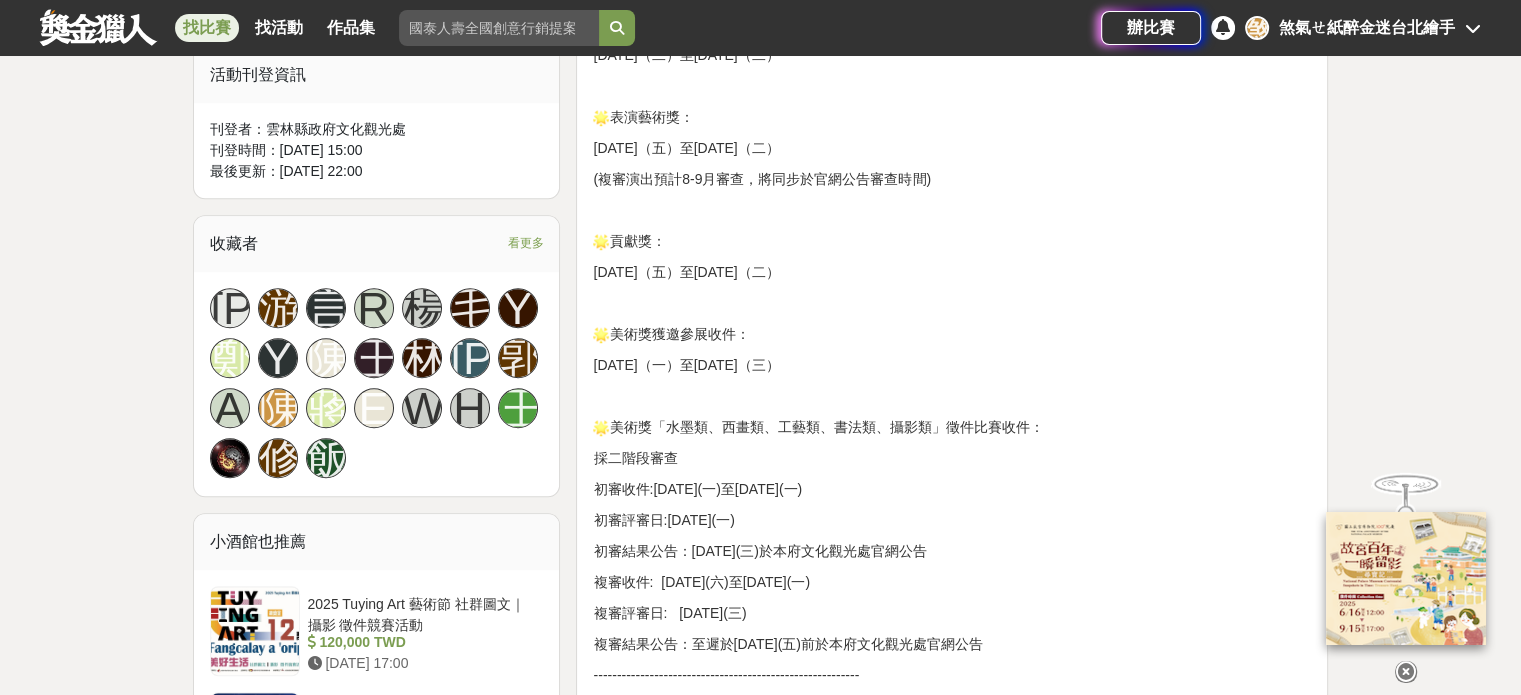 scroll, scrollTop: 1300, scrollLeft: 0, axis: vertical 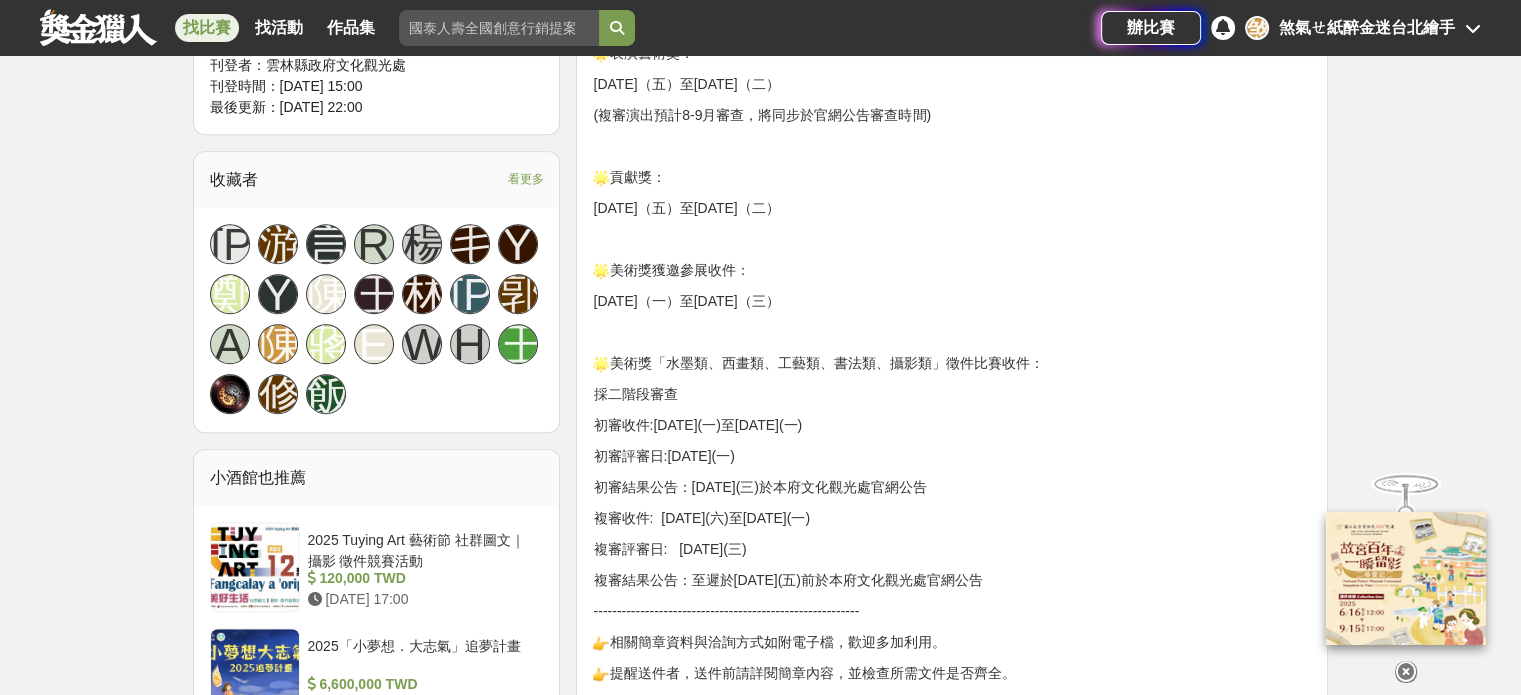 click at bounding box center [1406, 672] 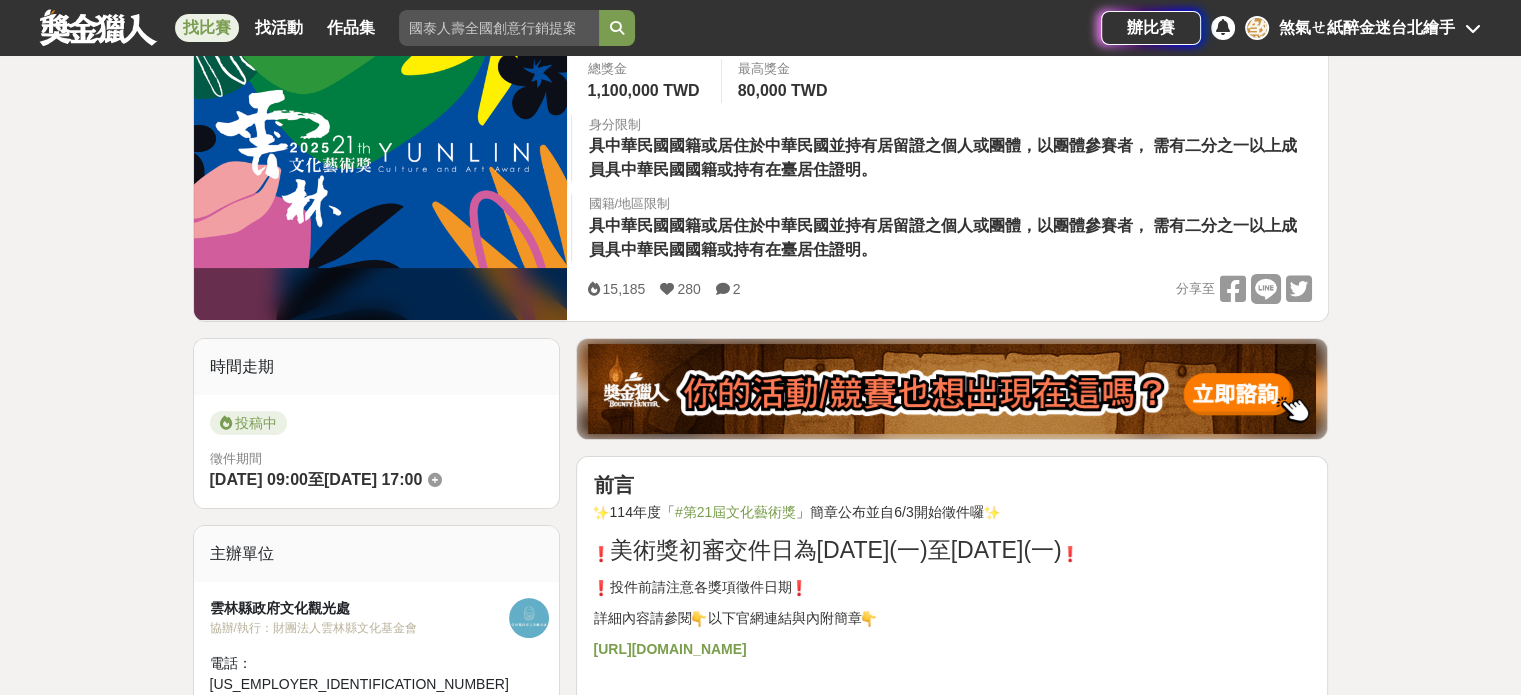 scroll, scrollTop: 100, scrollLeft: 0, axis: vertical 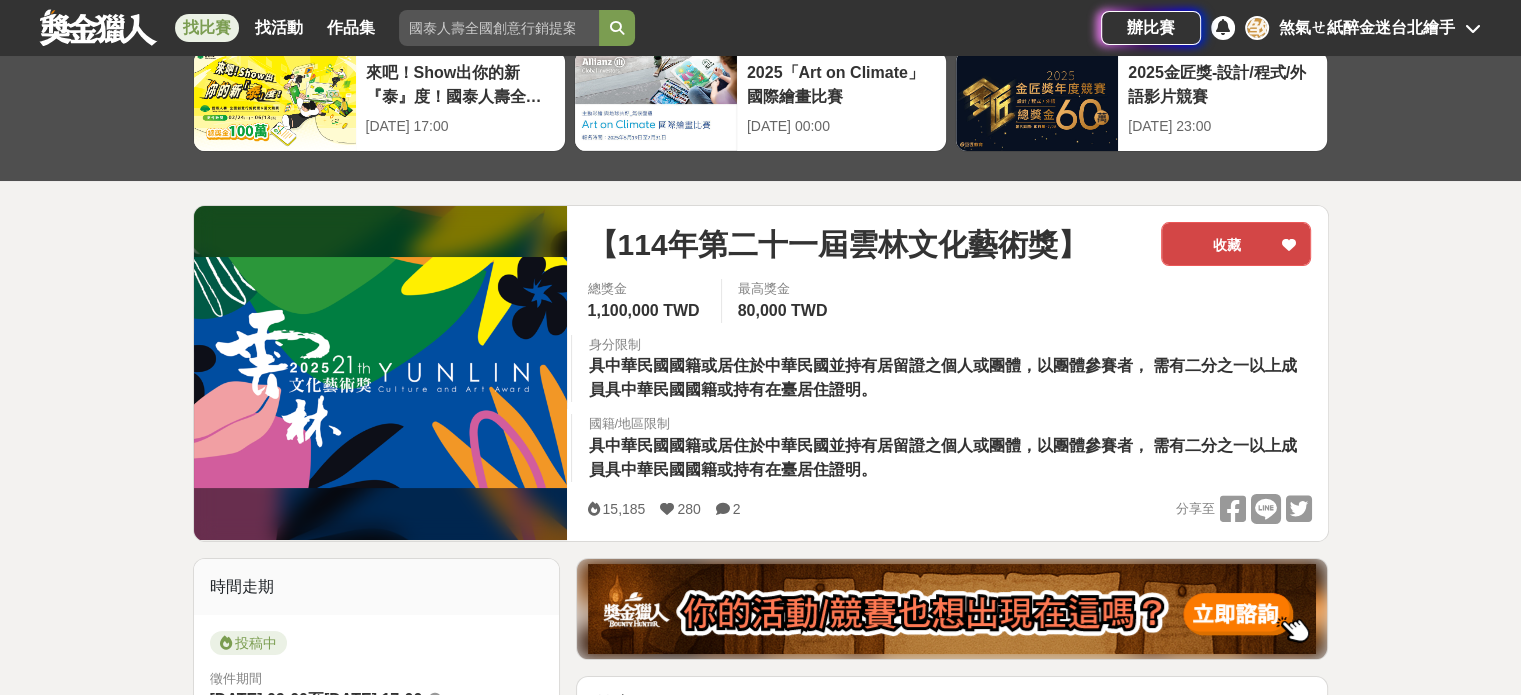 click on "收藏" at bounding box center (1236, 244) 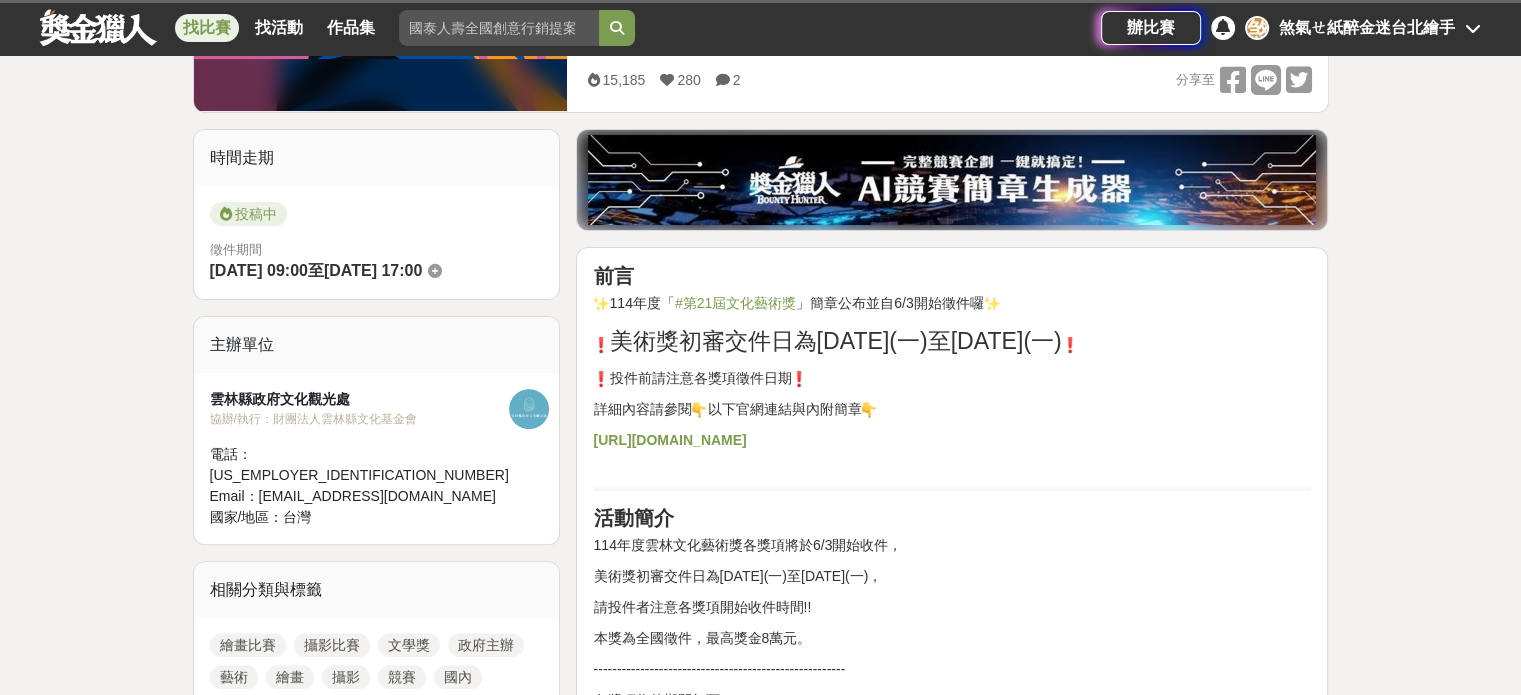 scroll, scrollTop: 600, scrollLeft: 0, axis: vertical 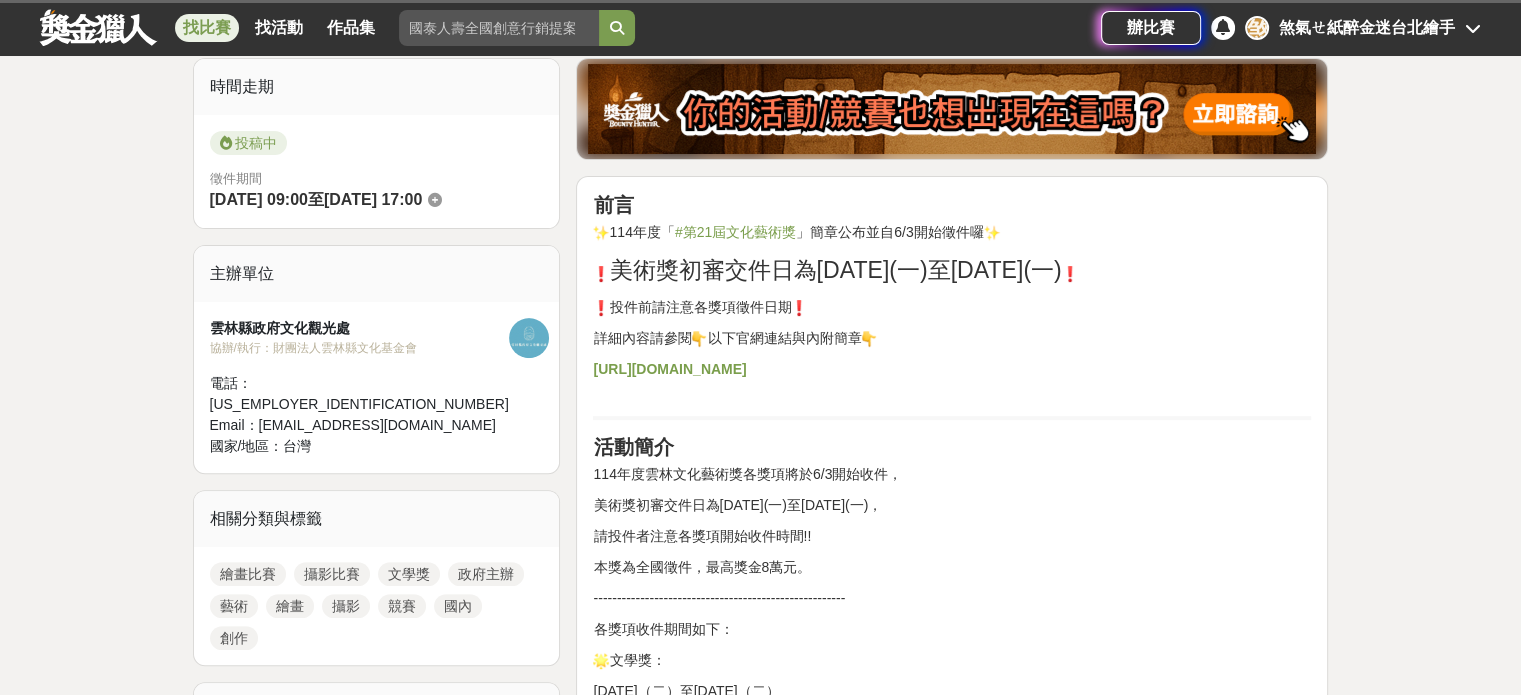 click on "[URL][DOMAIN_NAME]" at bounding box center (669, 369) 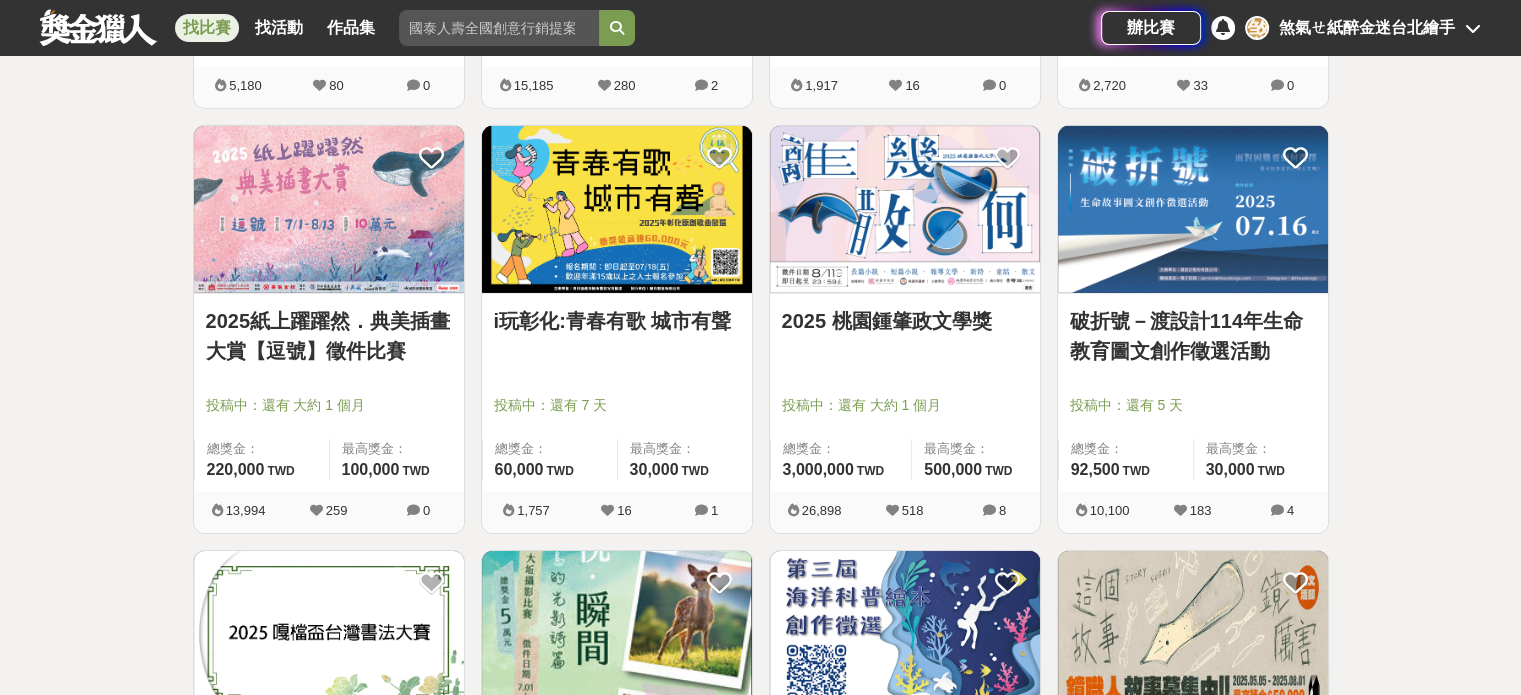 scroll, scrollTop: 6293, scrollLeft: 0, axis: vertical 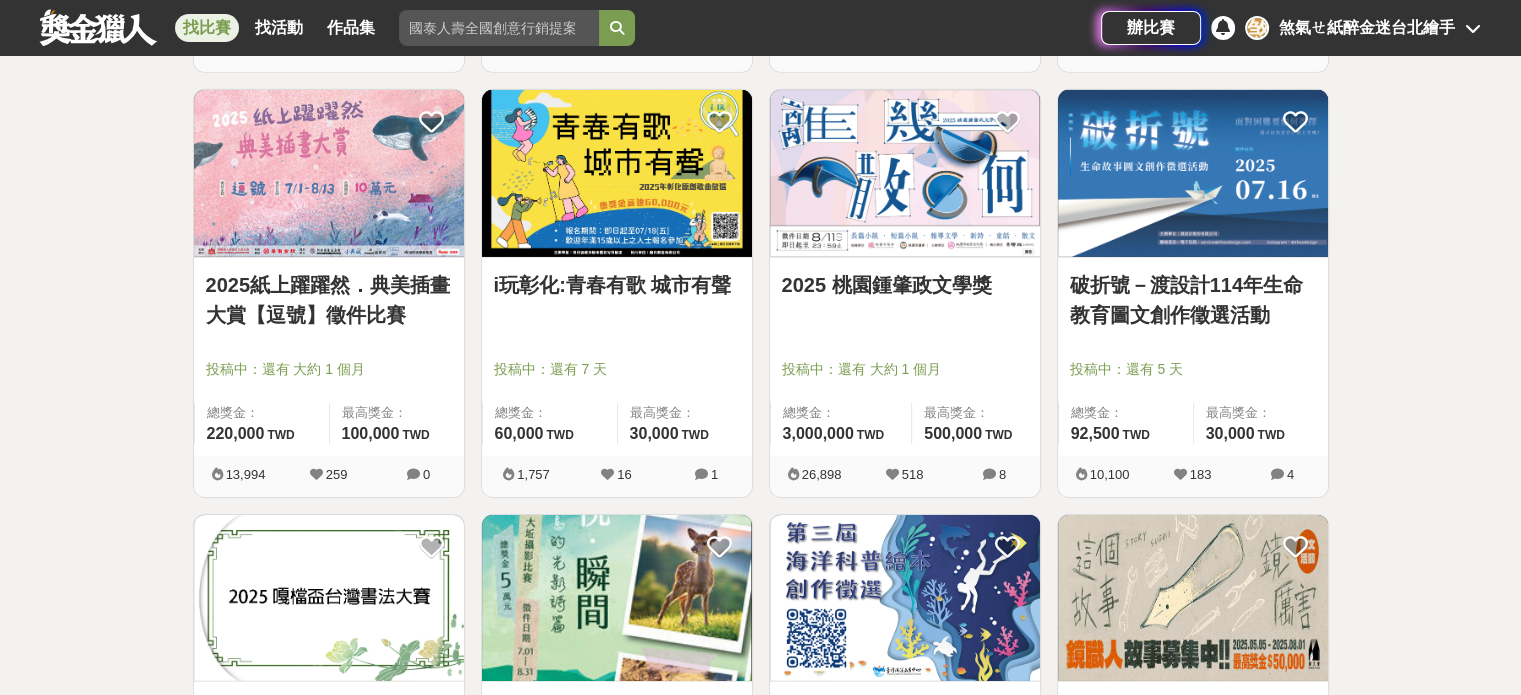 click at bounding box center (335, 341) 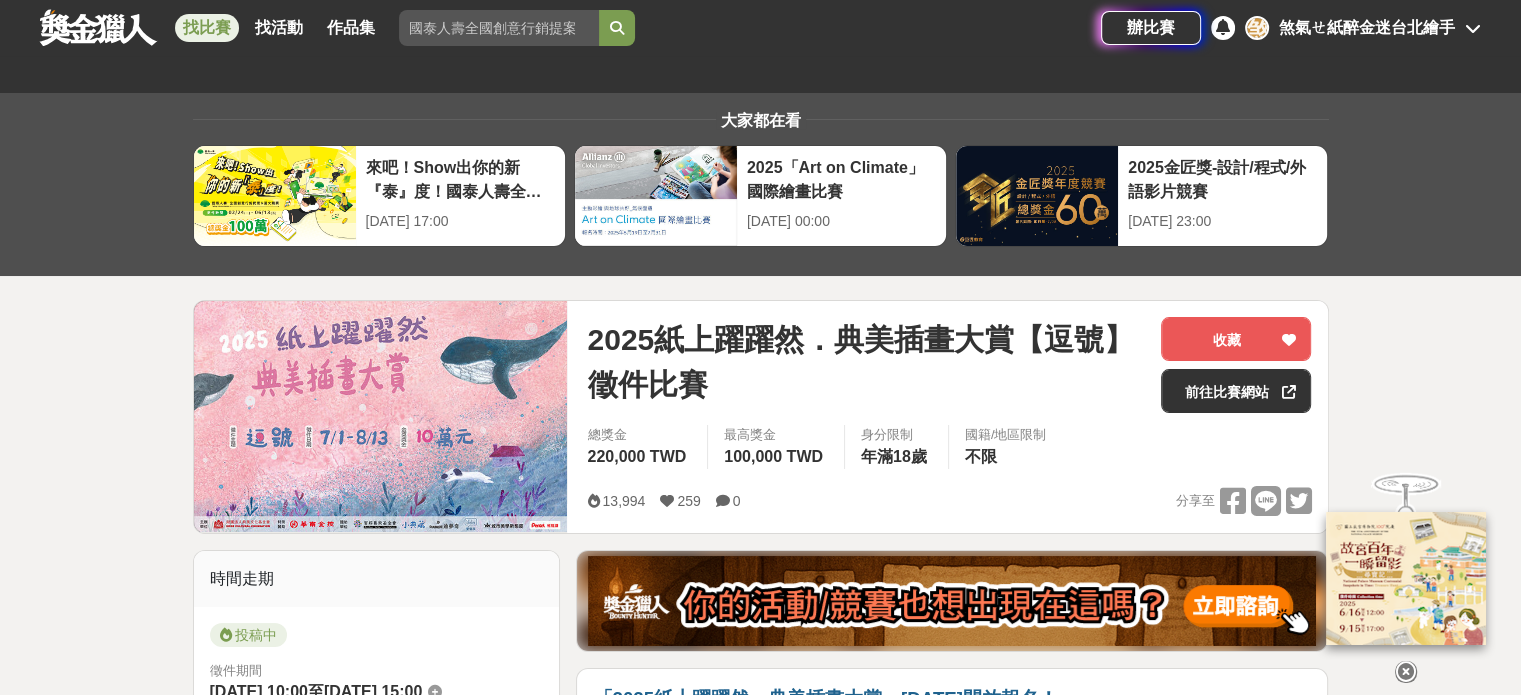 scroll, scrollTop: 0, scrollLeft: 0, axis: both 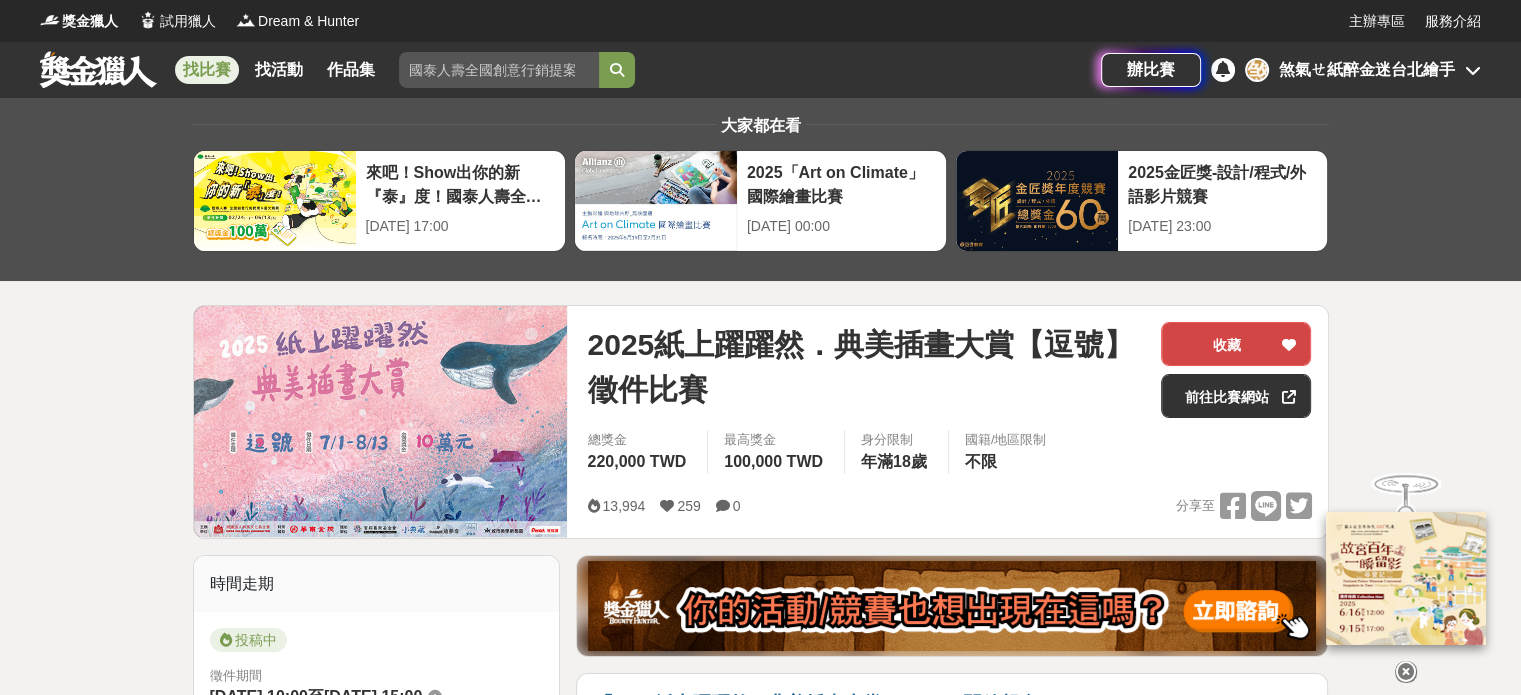 click on "收藏" at bounding box center [1236, 344] 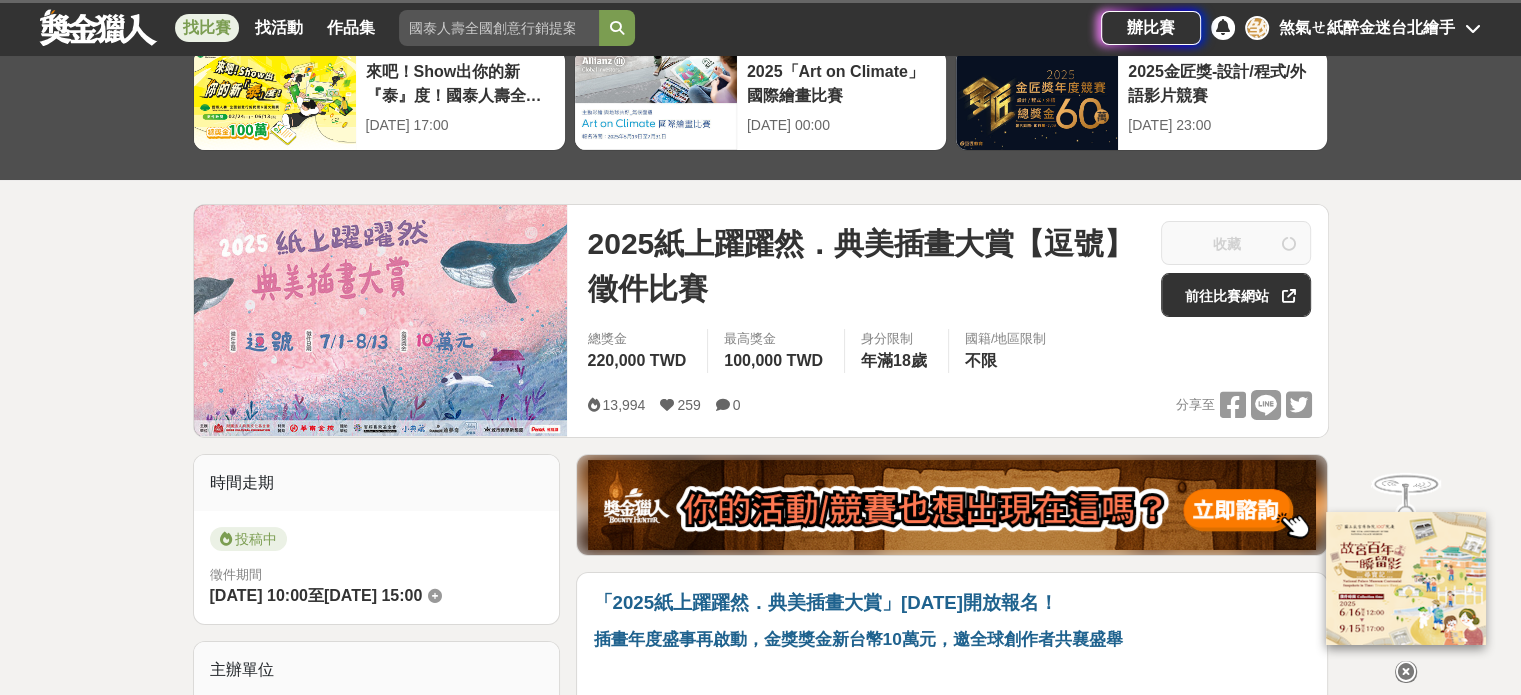 scroll, scrollTop: 100, scrollLeft: 0, axis: vertical 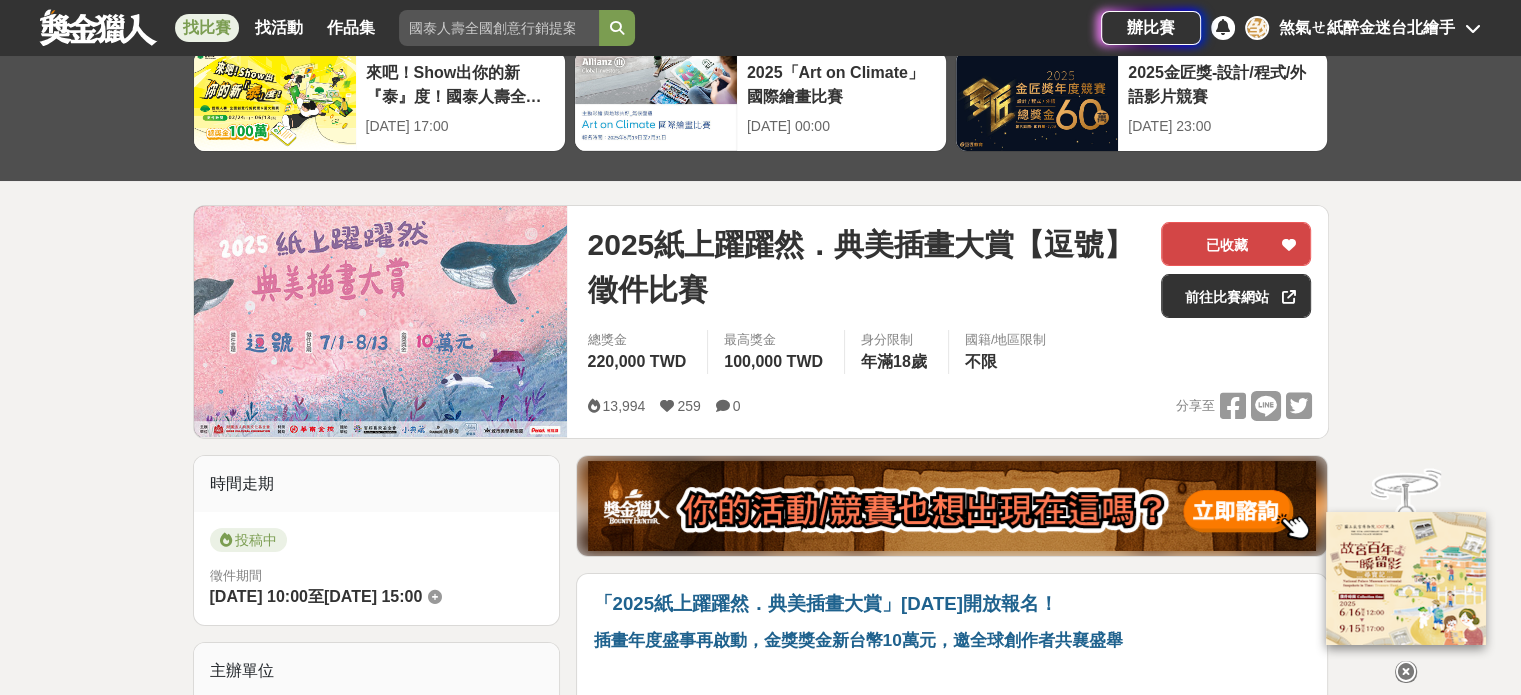 click on "已收藏" at bounding box center (1236, 244) 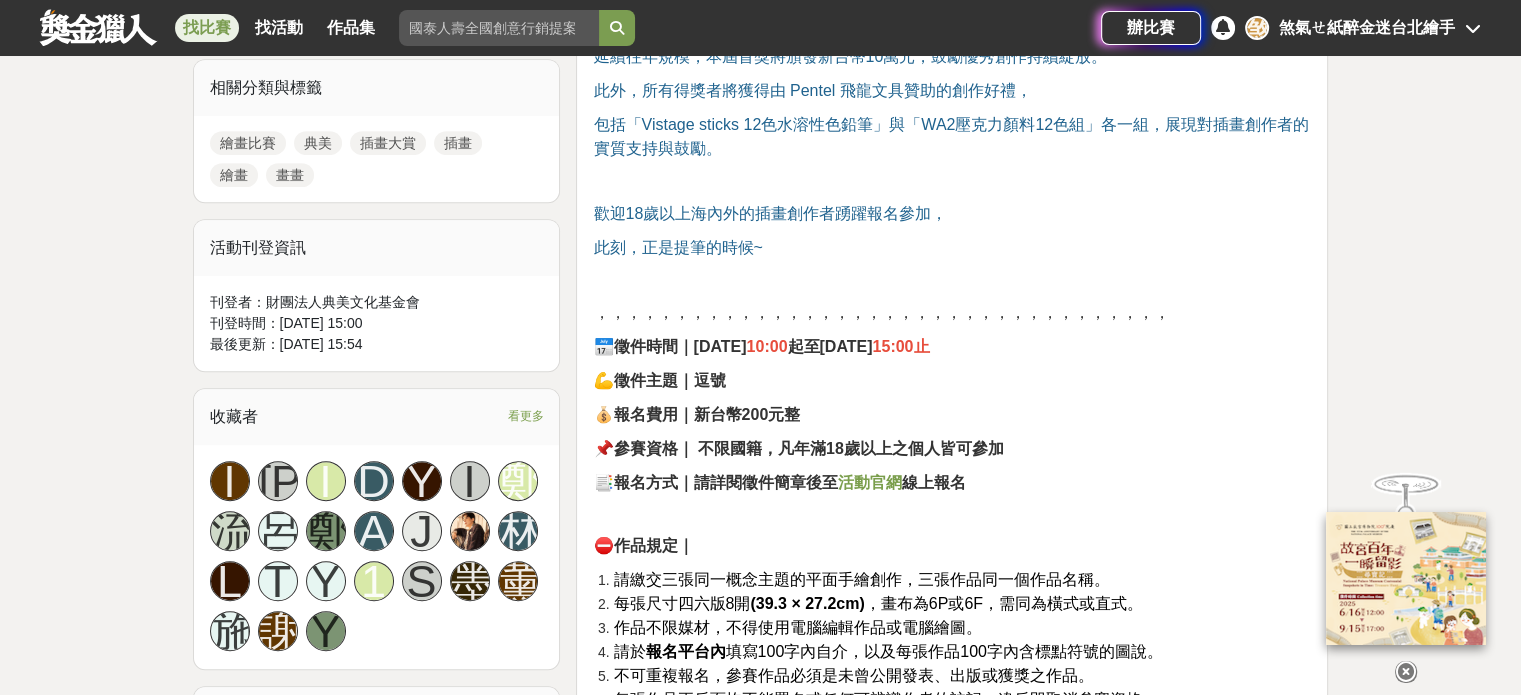 scroll, scrollTop: 800, scrollLeft: 0, axis: vertical 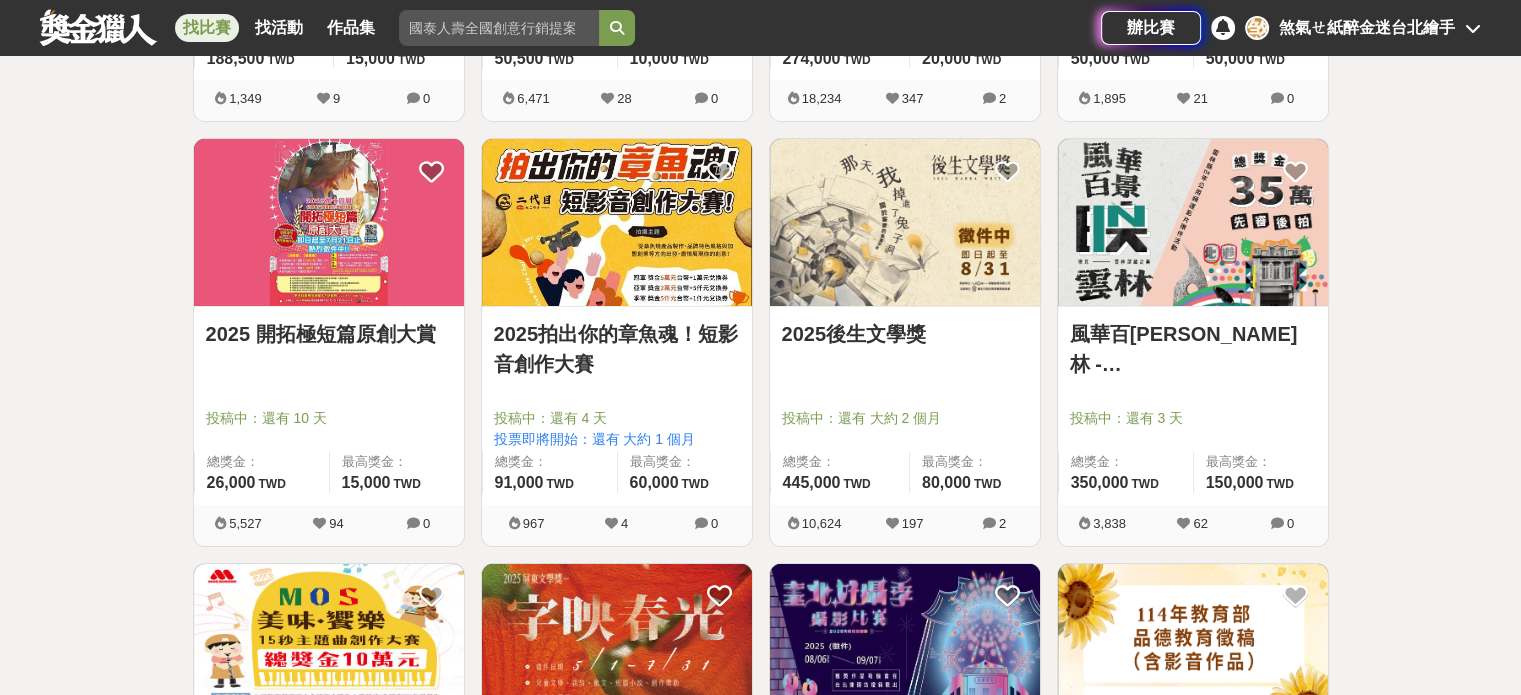 click on "2025 開拓極短篇原創大賞" at bounding box center [329, 334] 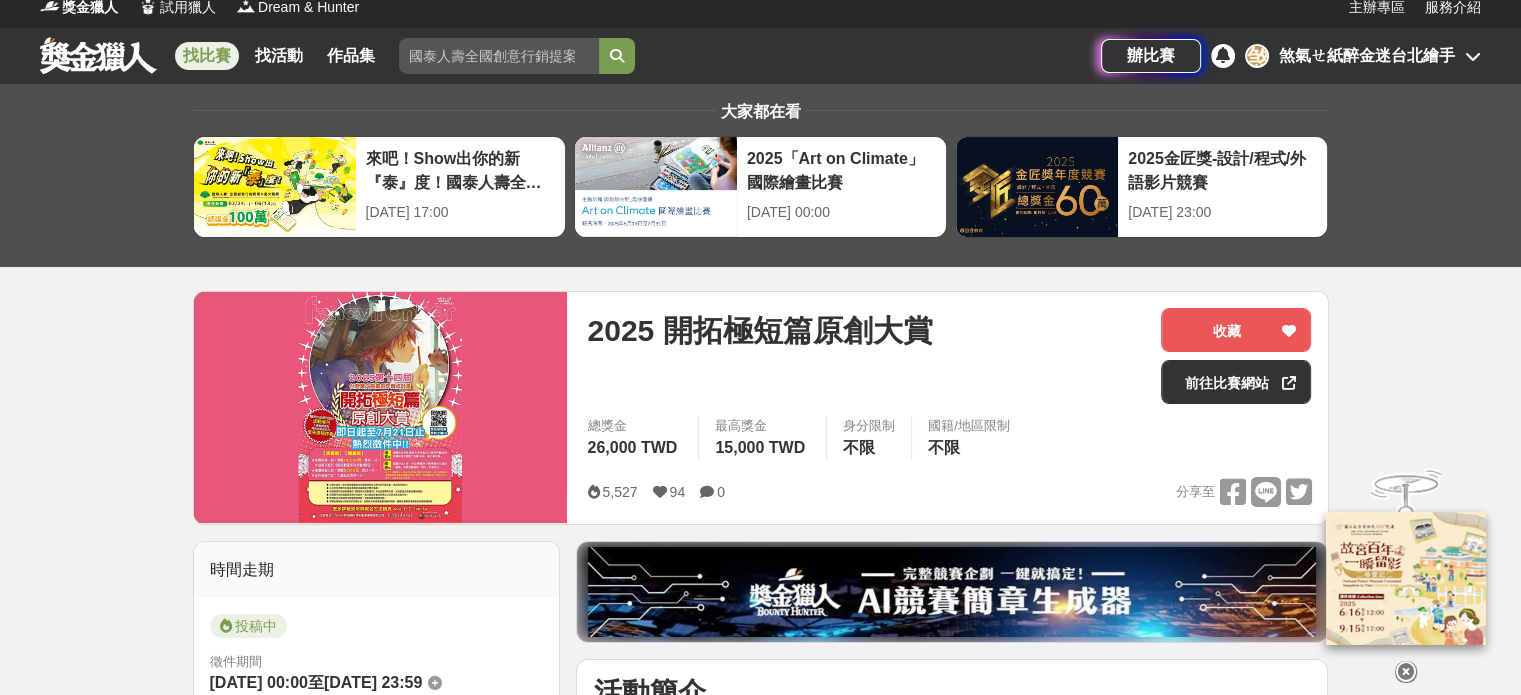 scroll, scrollTop: 0, scrollLeft: 0, axis: both 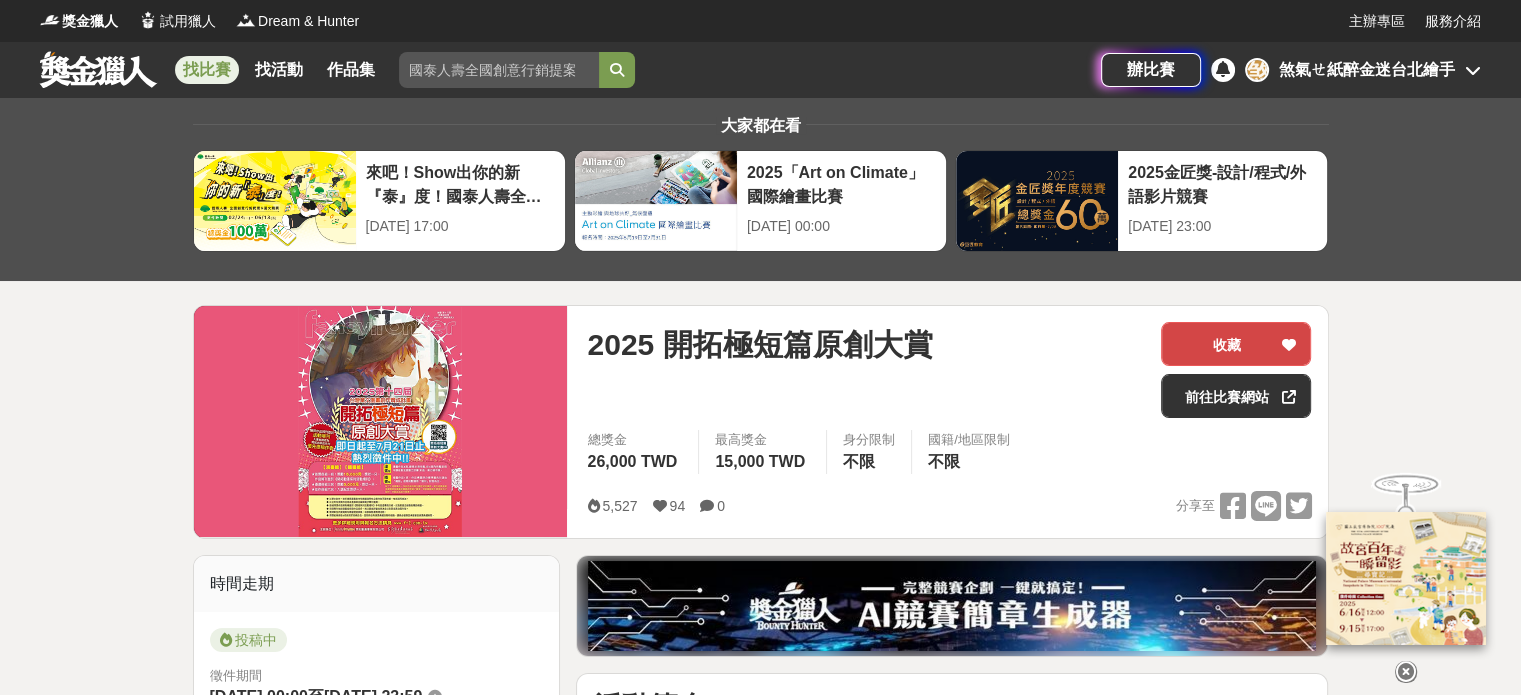 click on "收藏" at bounding box center [1236, 344] 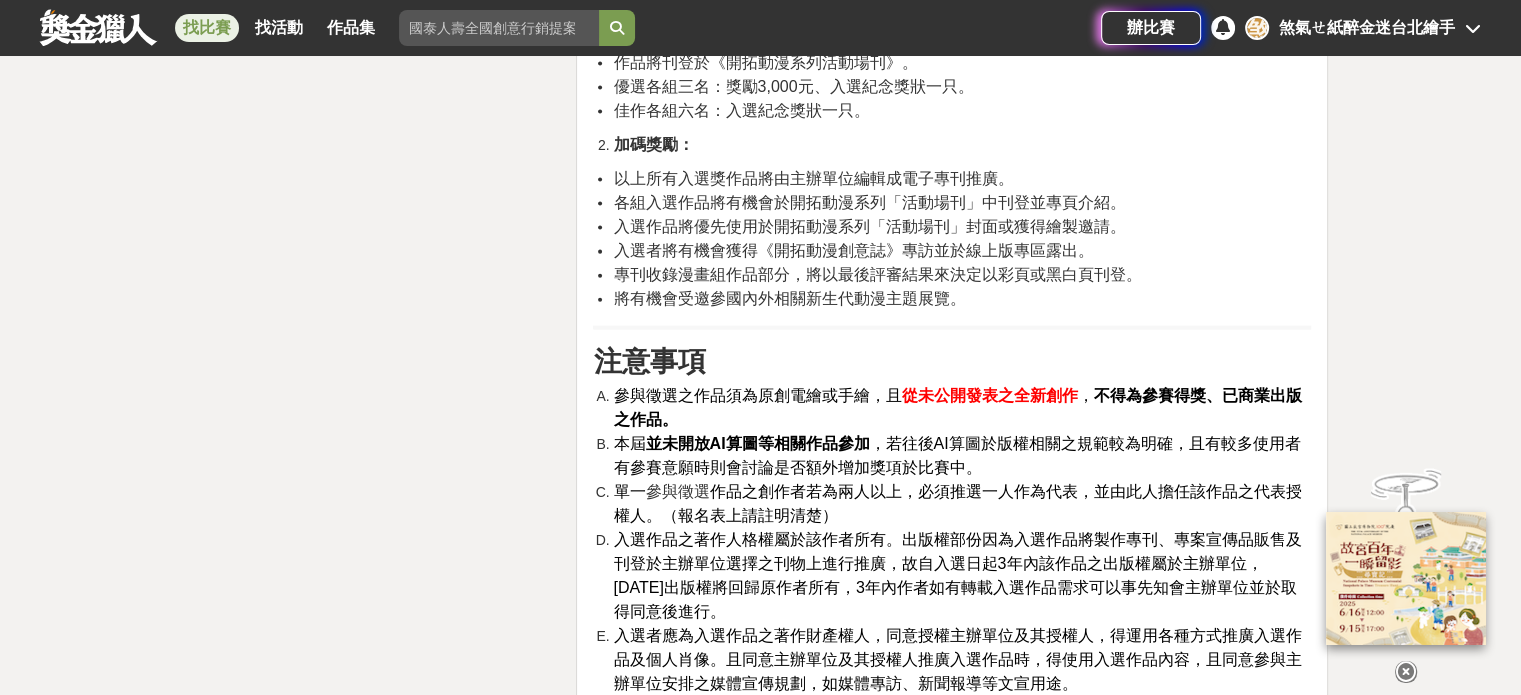 scroll, scrollTop: 5100, scrollLeft: 0, axis: vertical 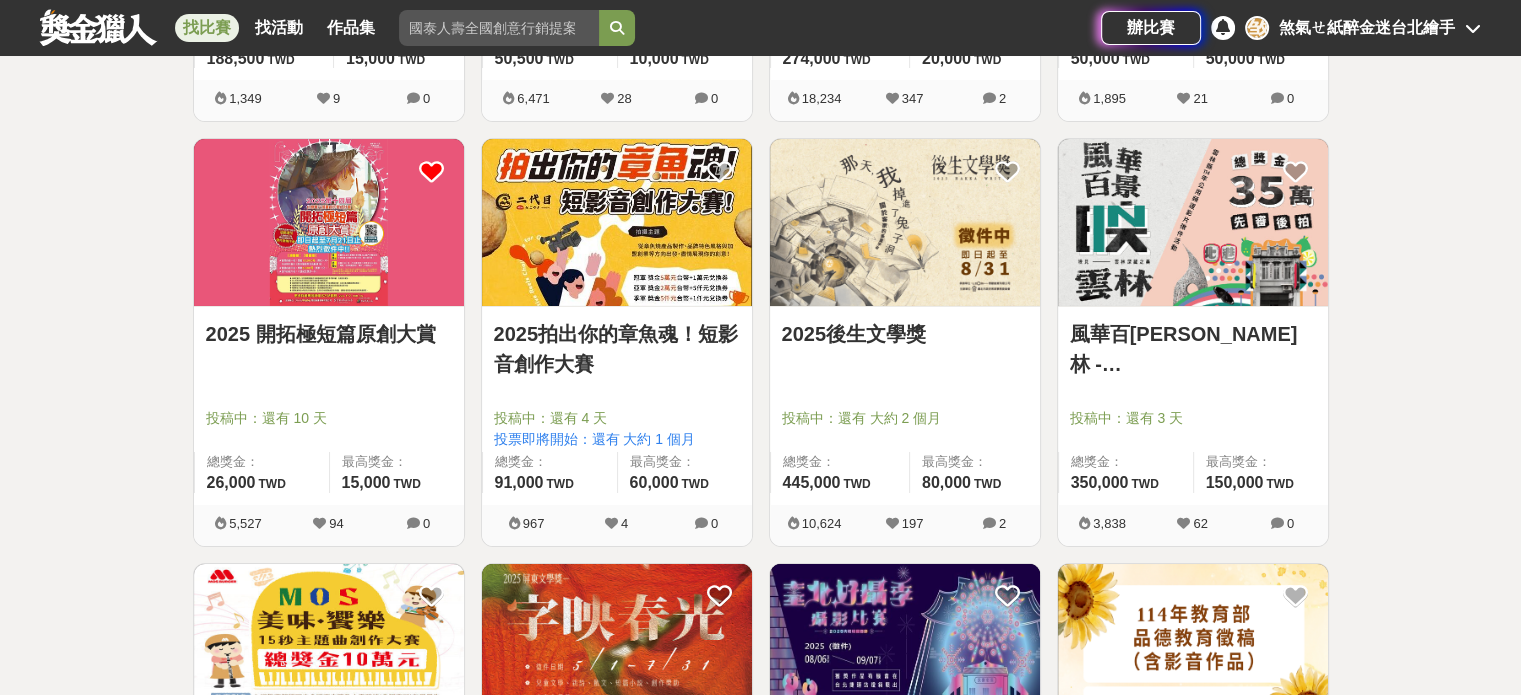 click on "2025後生文學獎" at bounding box center [905, 345] 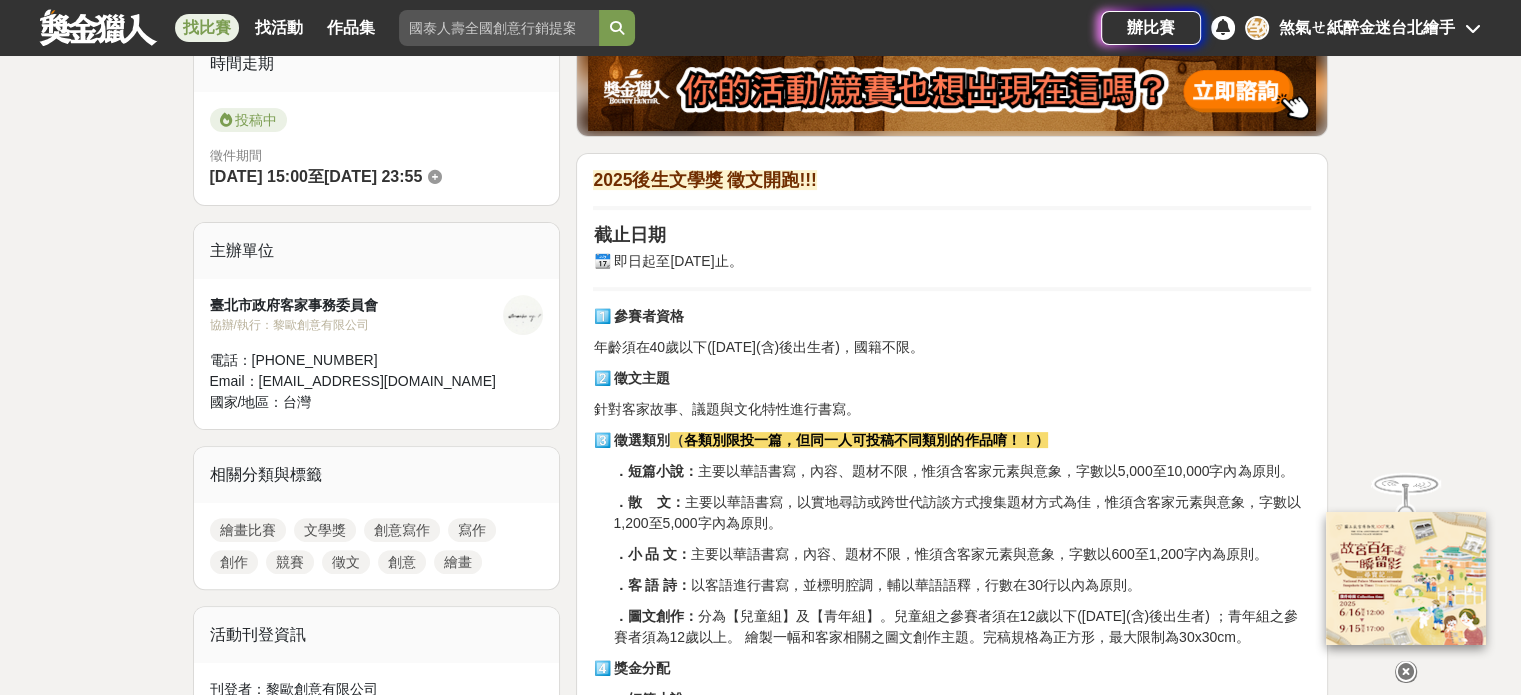 scroll, scrollTop: 200, scrollLeft: 0, axis: vertical 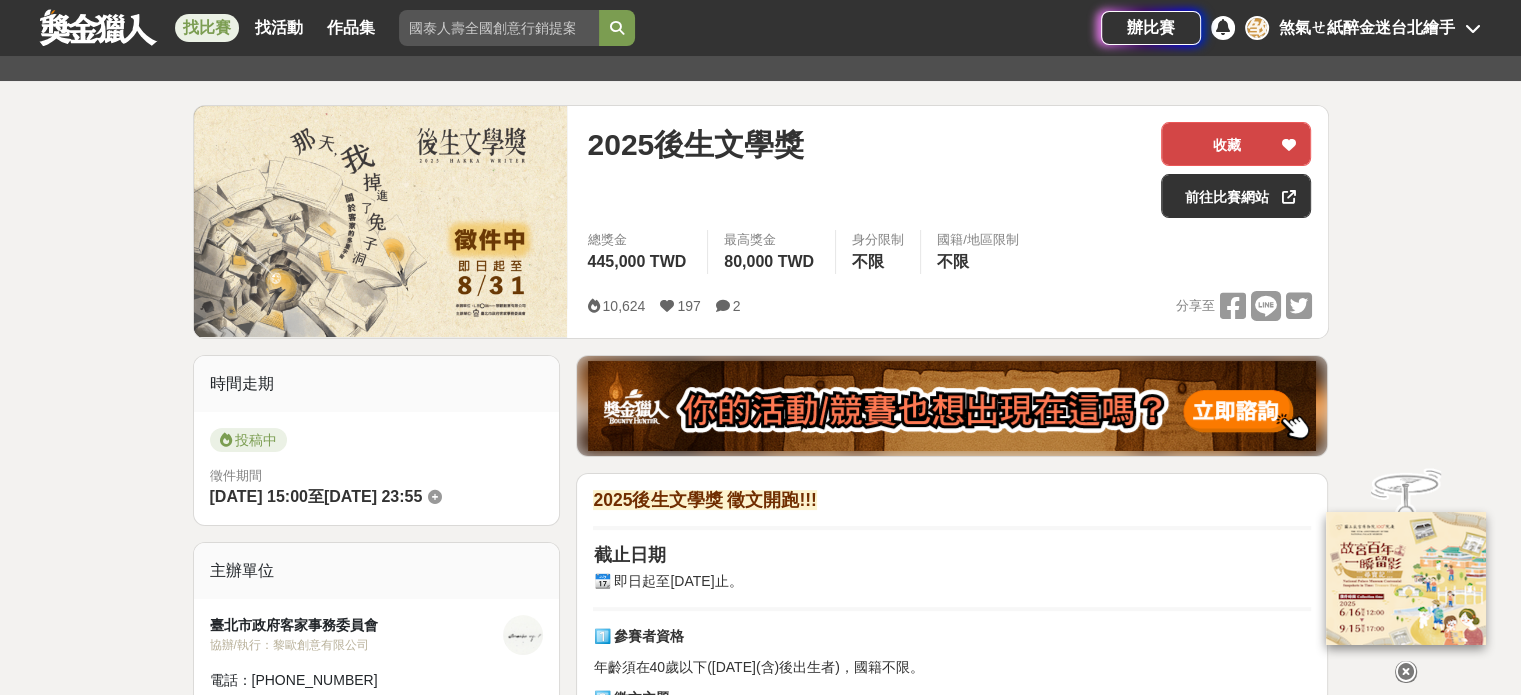 click on "收藏" at bounding box center [1236, 144] 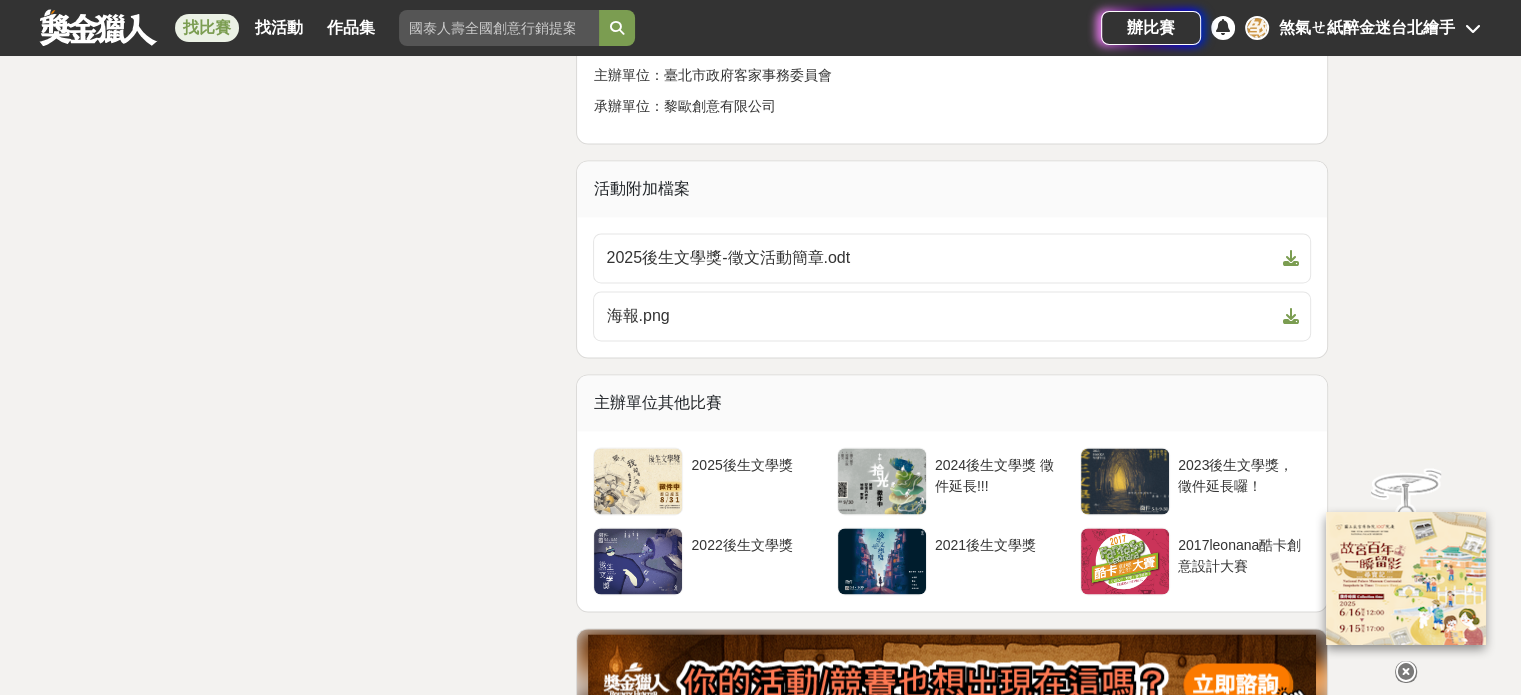 scroll, scrollTop: 3000, scrollLeft: 0, axis: vertical 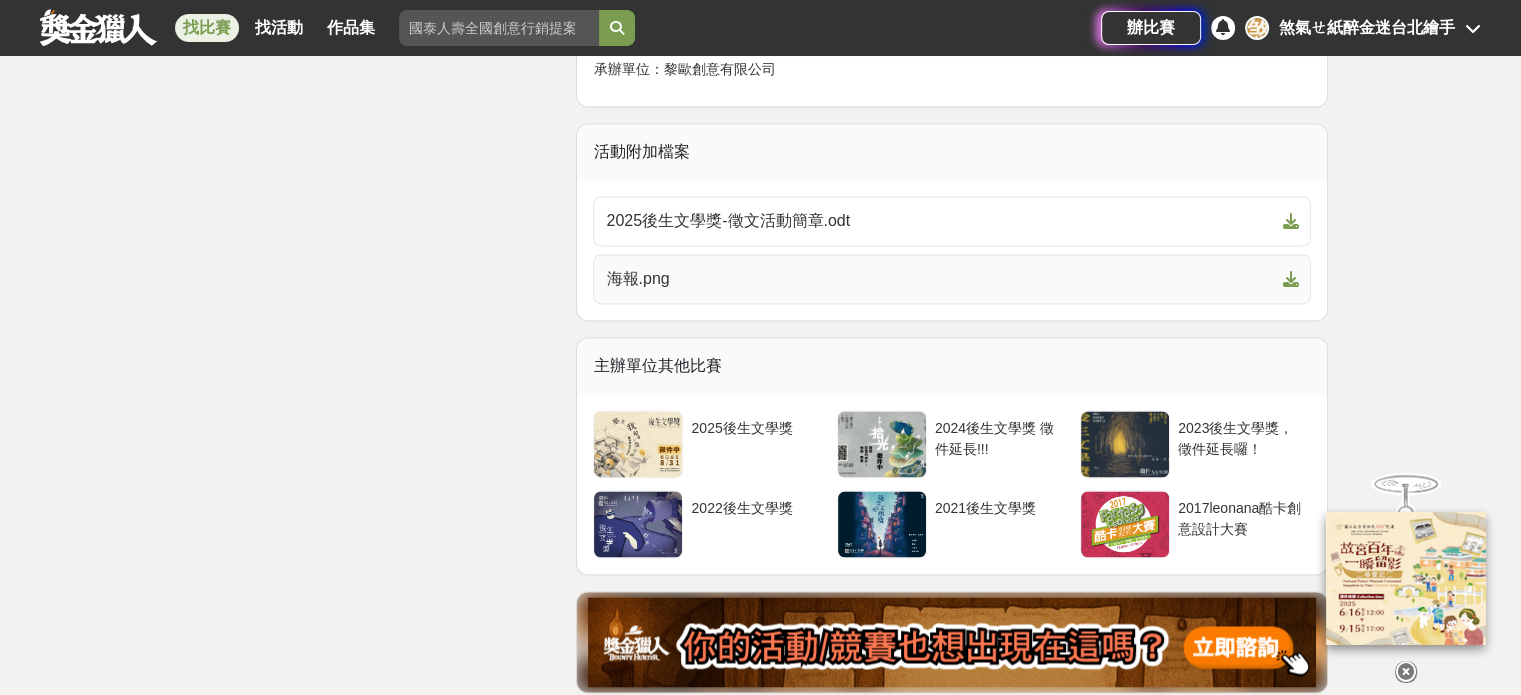 click on "海報.png" at bounding box center (952, 279) 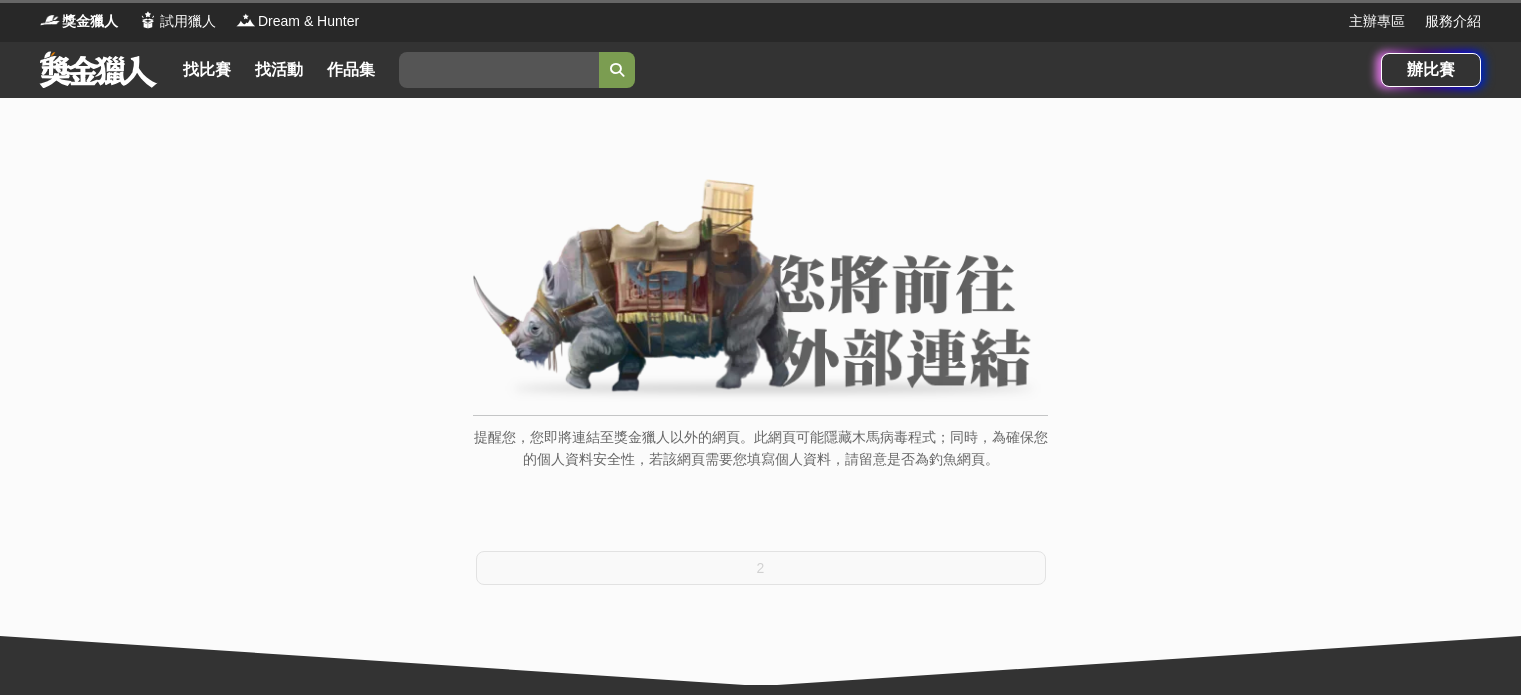 scroll, scrollTop: 0, scrollLeft: 0, axis: both 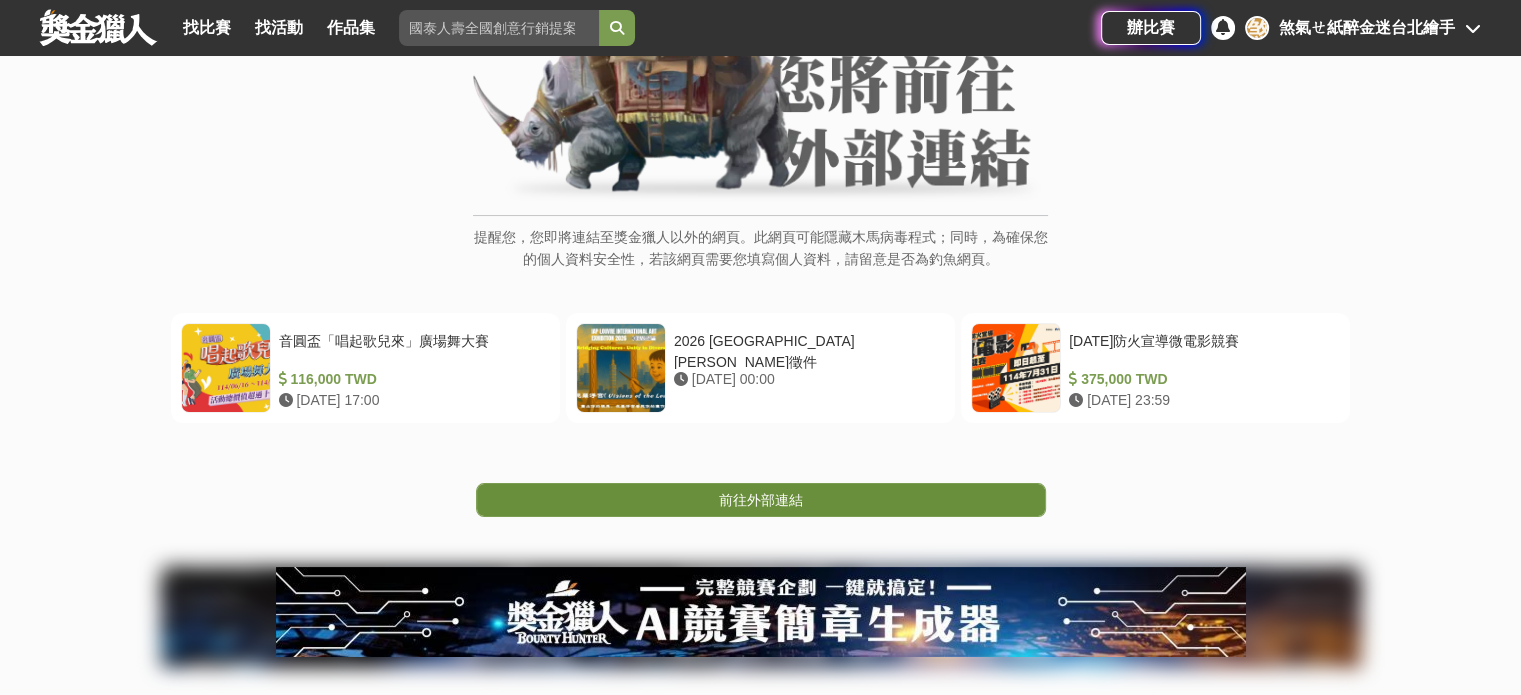 click on "前往外部連結" at bounding box center [761, 500] 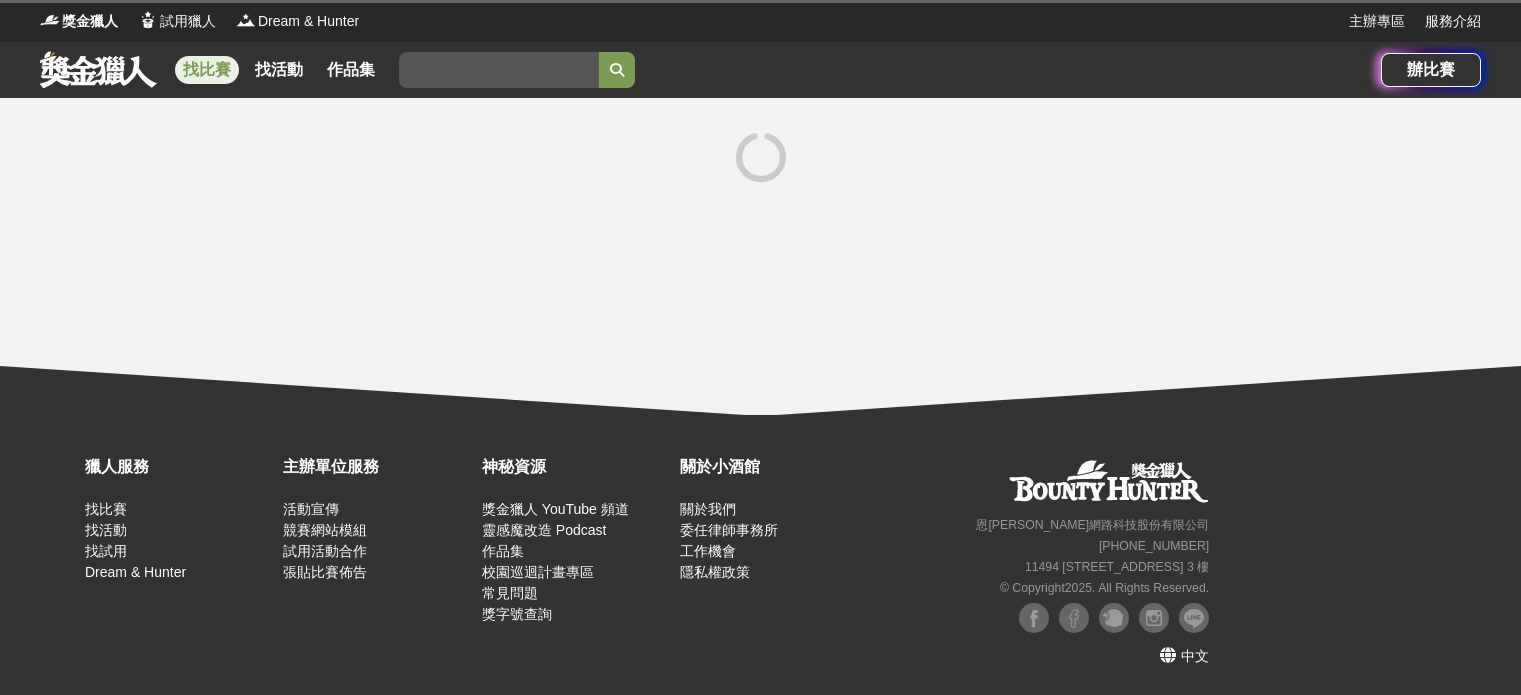 scroll, scrollTop: 0, scrollLeft: 0, axis: both 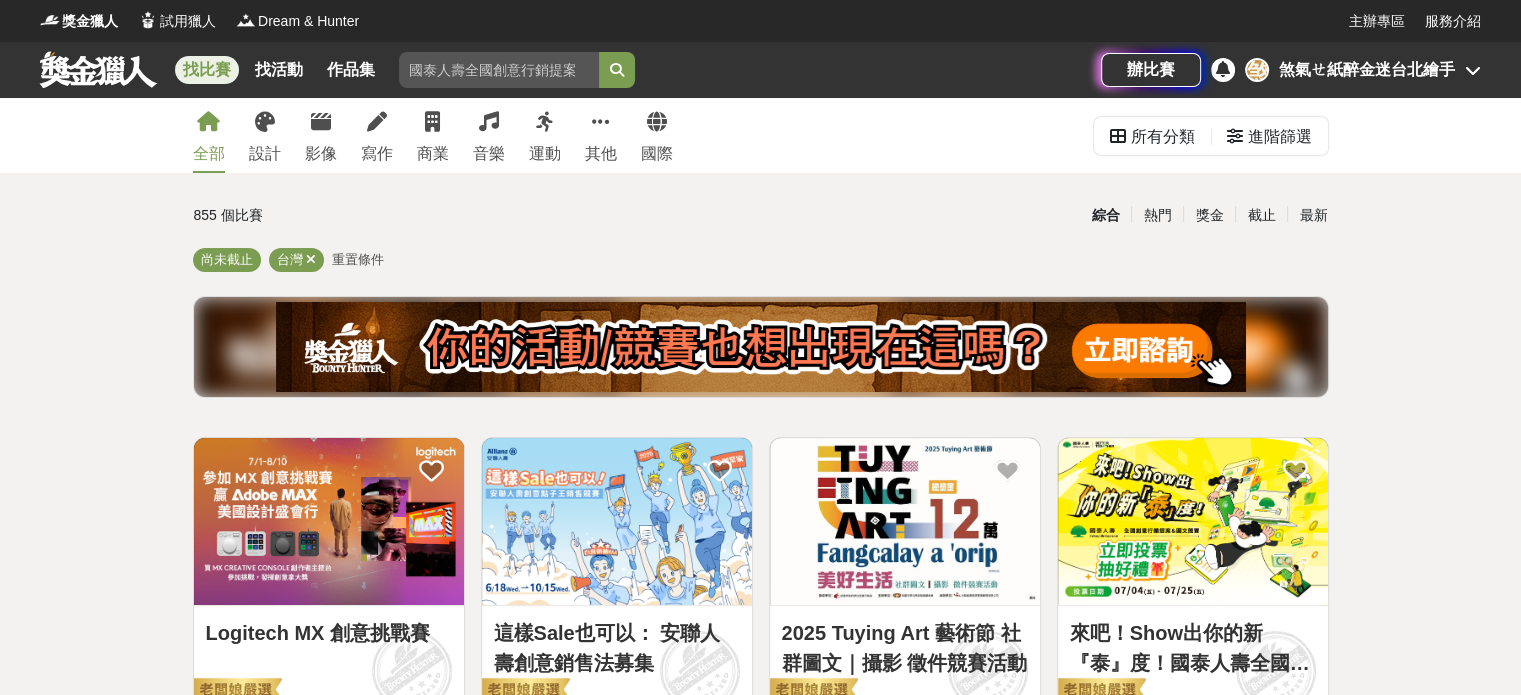 click at bounding box center [98, 69] 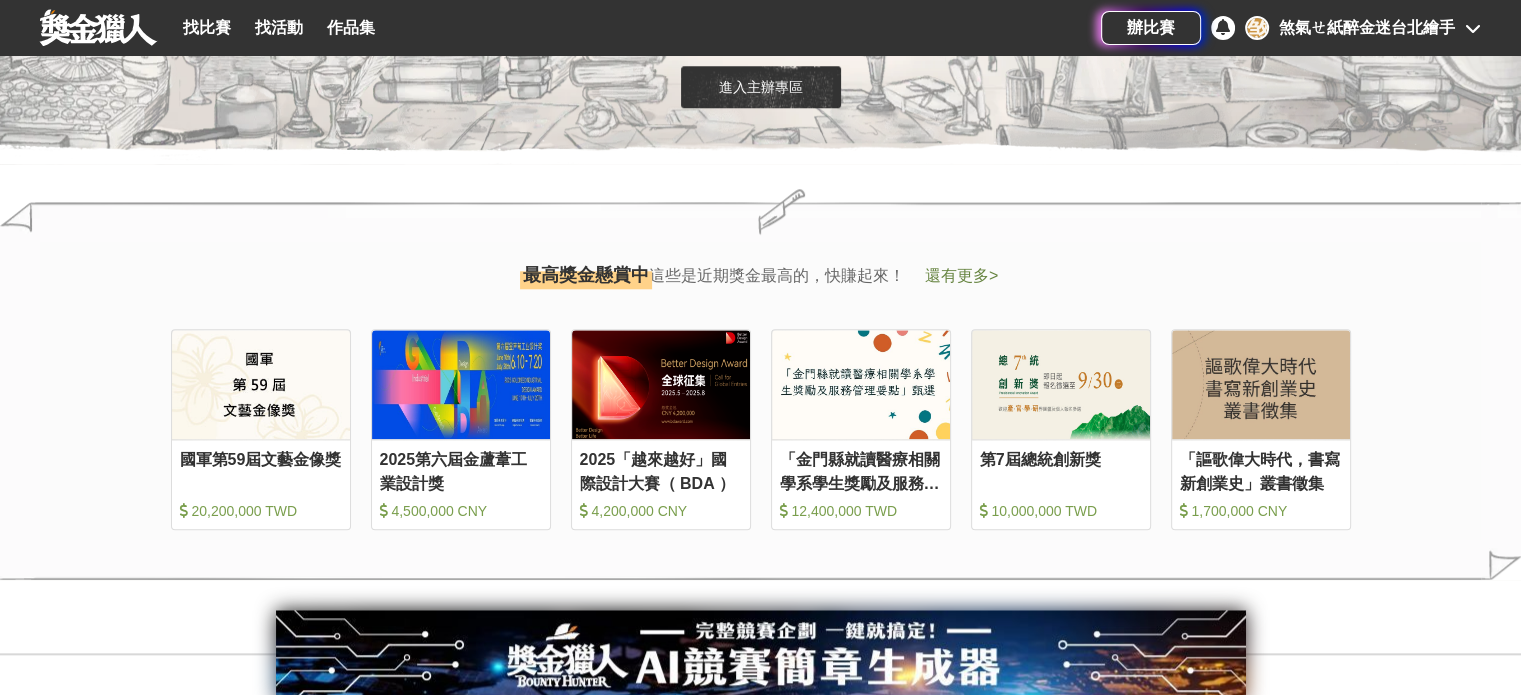 scroll, scrollTop: 2000, scrollLeft: 0, axis: vertical 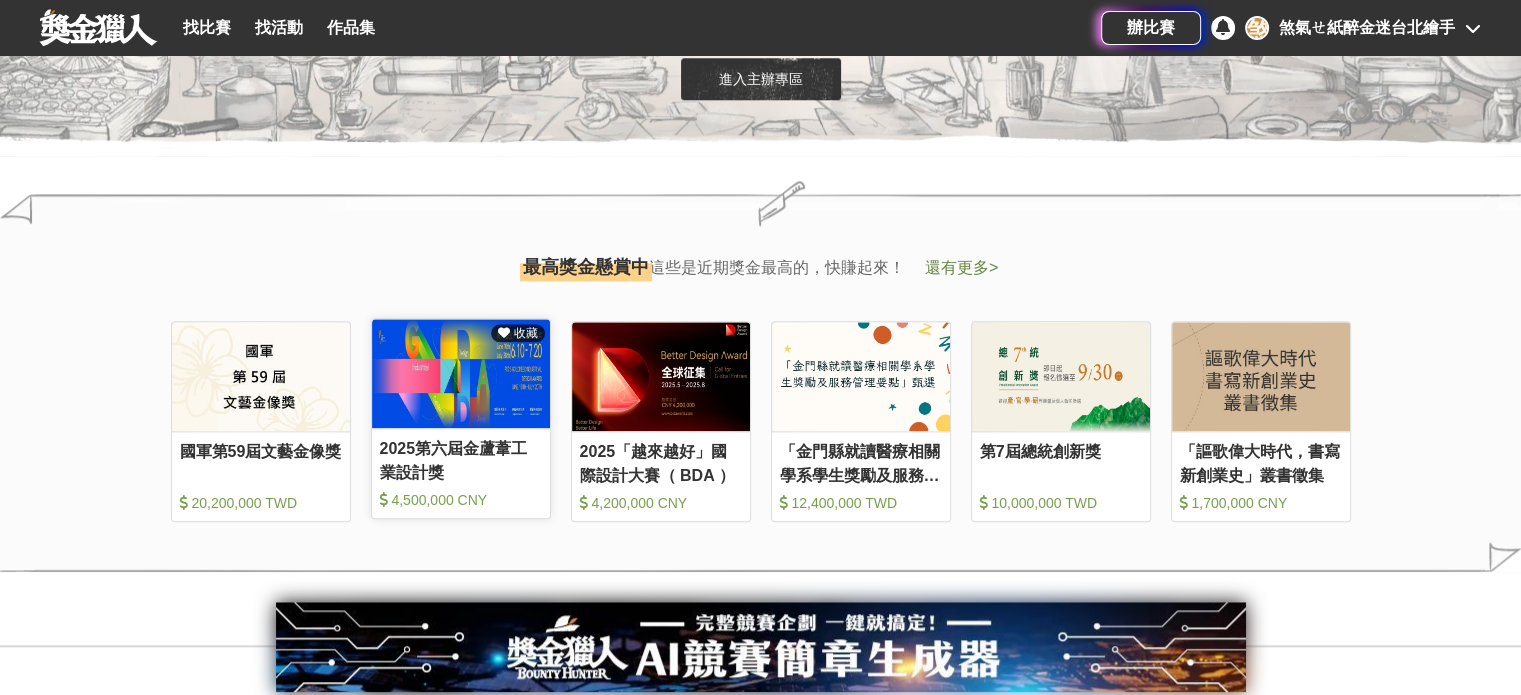 click at bounding box center [461, 374] 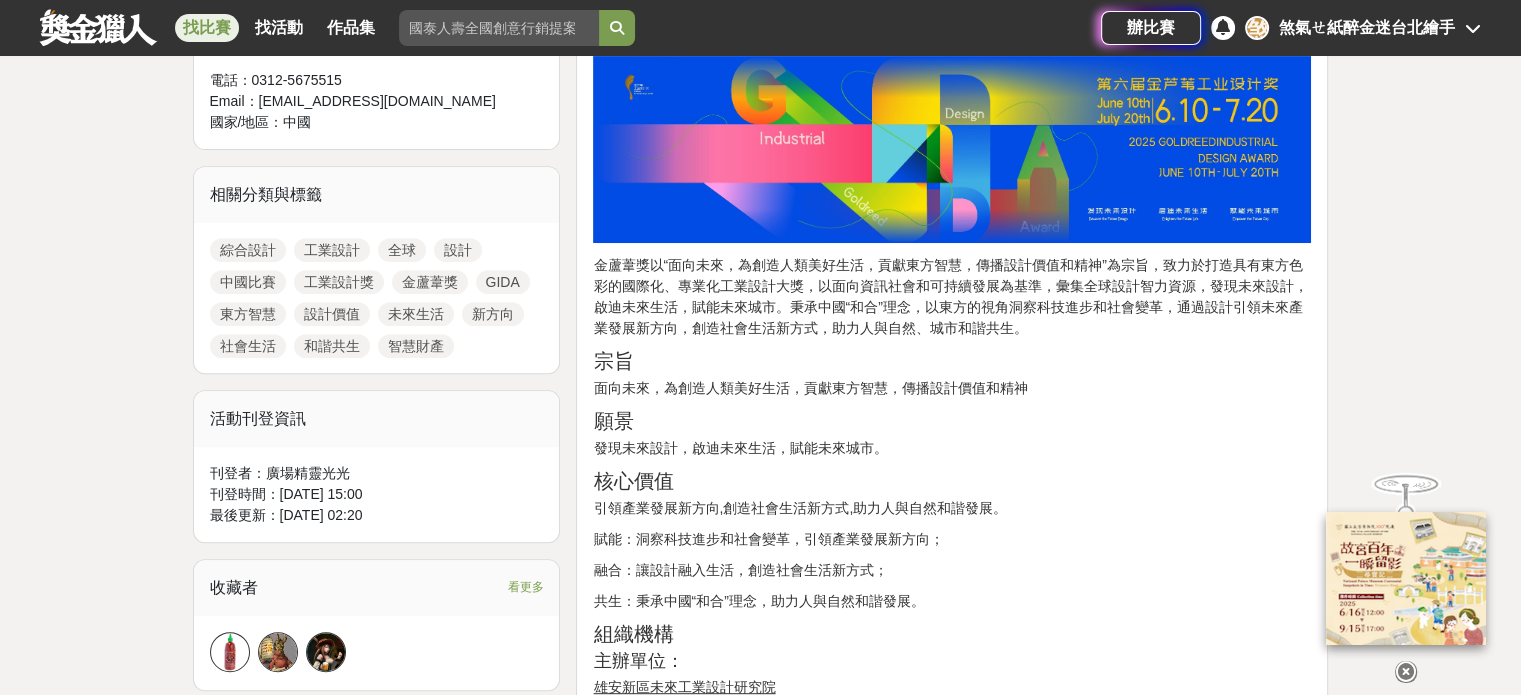scroll, scrollTop: 200, scrollLeft: 0, axis: vertical 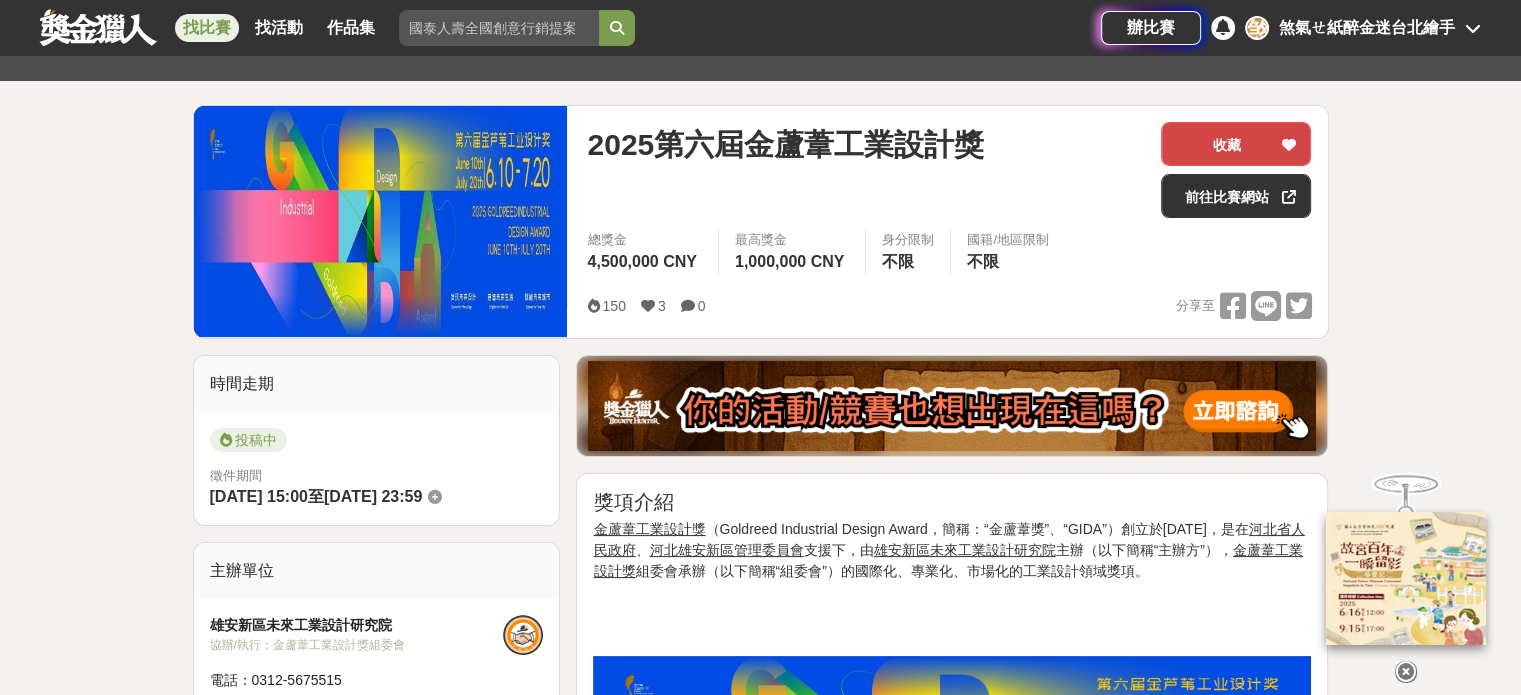click on "收藏" at bounding box center (1236, 144) 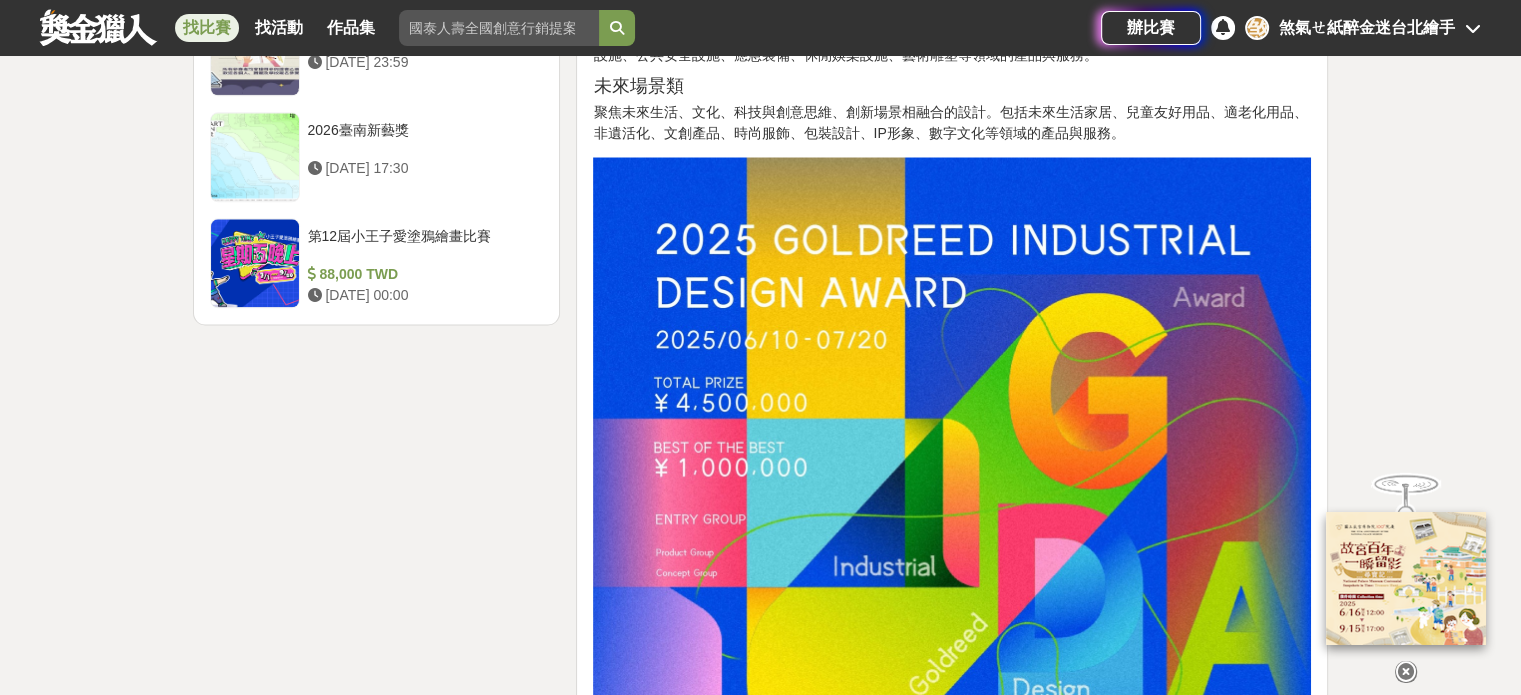 scroll, scrollTop: 2800, scrollLeft: 0, axis: vertical 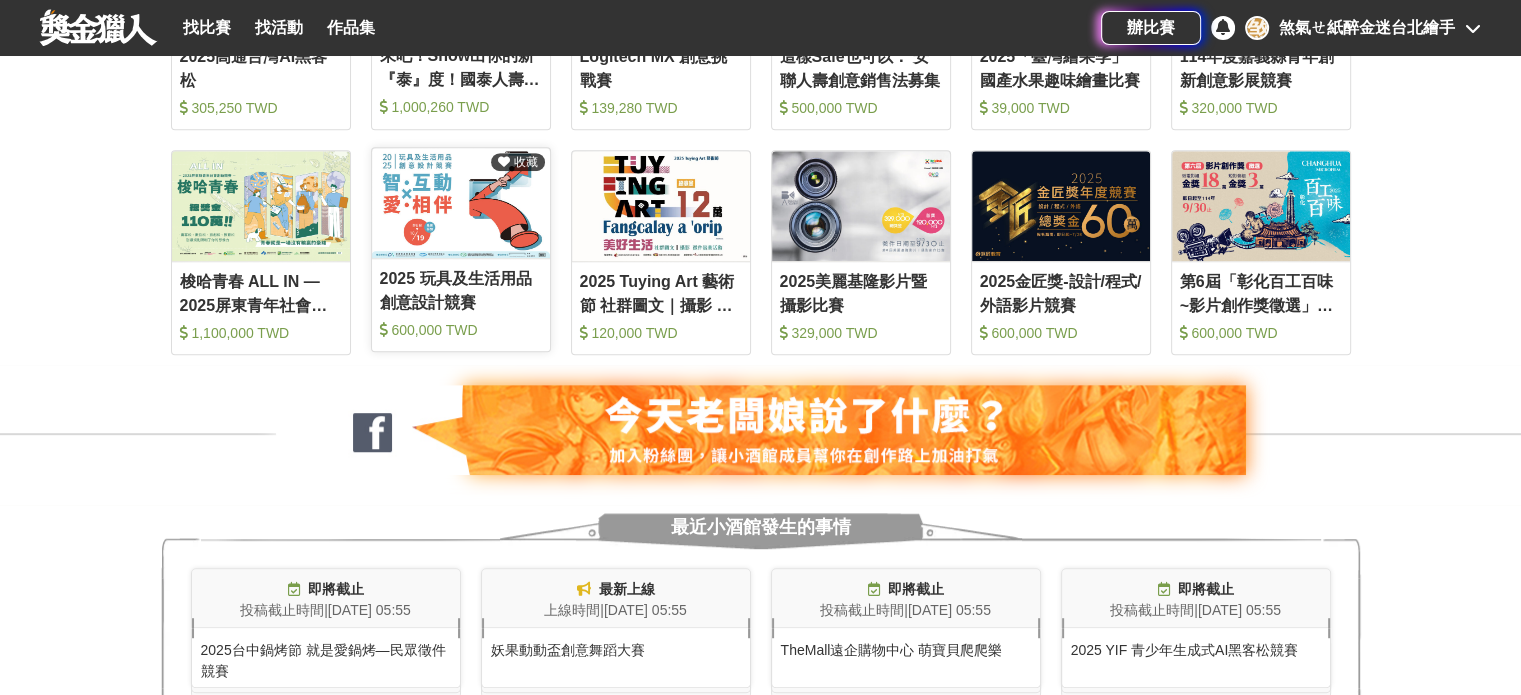 click at bounding box center [461, 203] 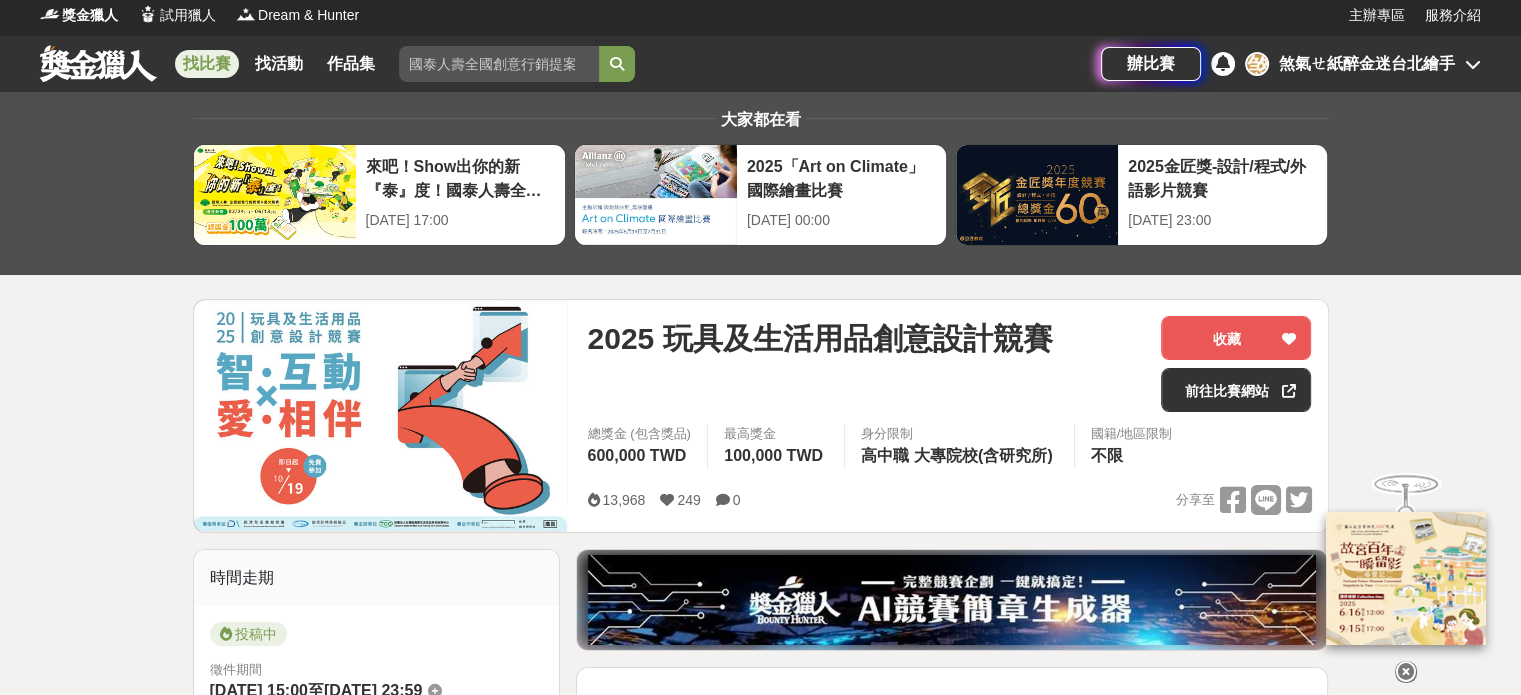 scroll, scrollTop: 0, scrollLeft: 0, axis: both 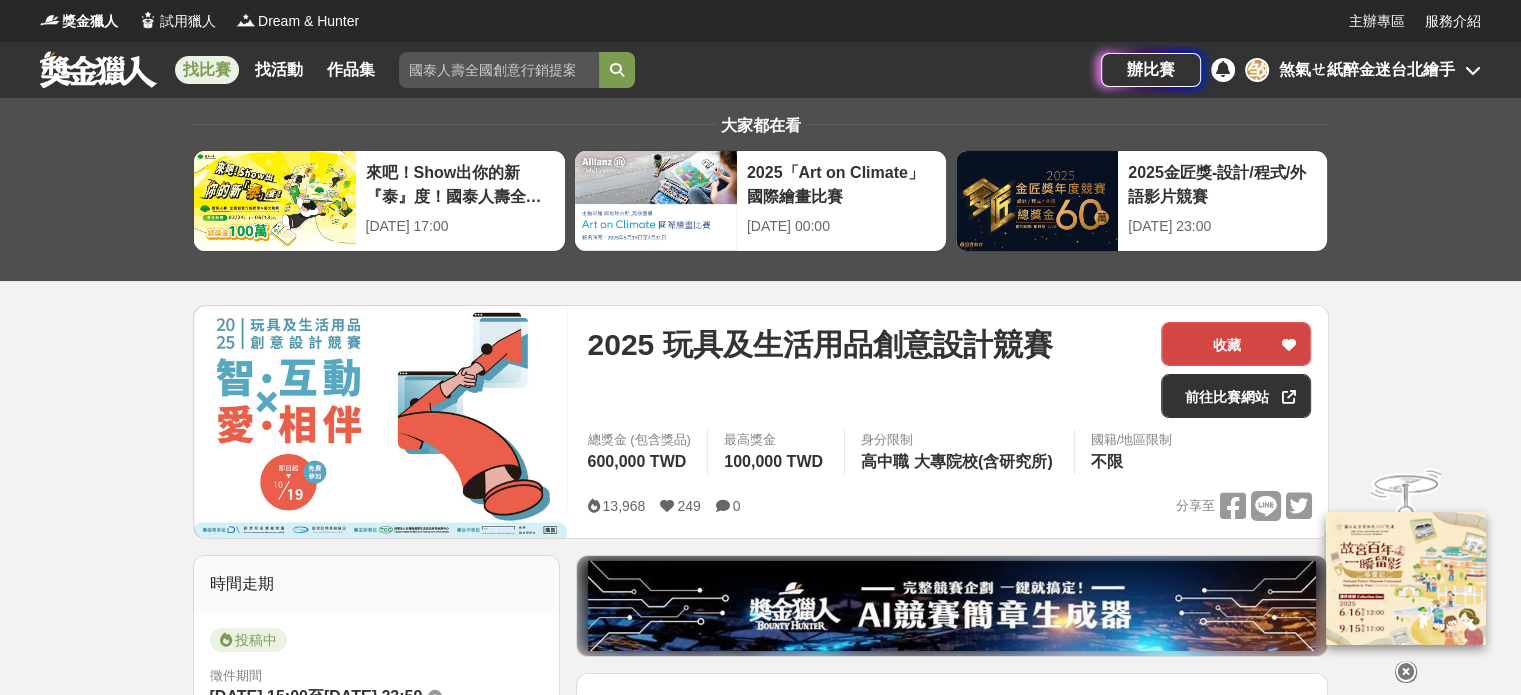 click at bounding box center [1288, 344] 